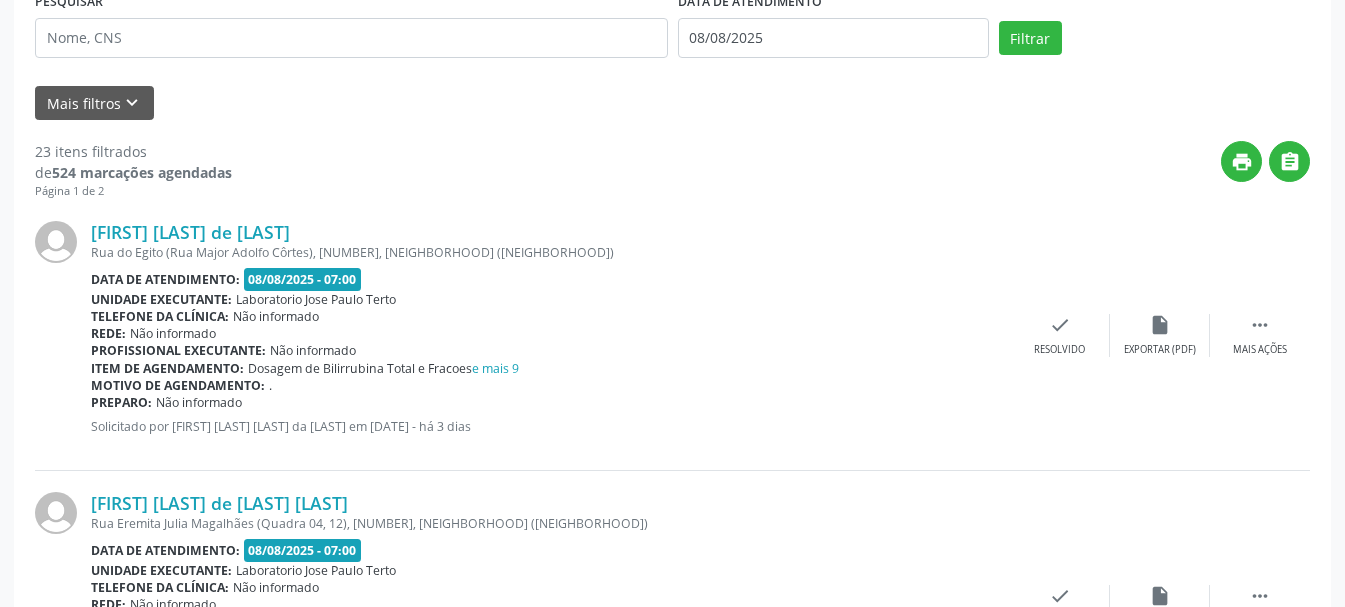 scroll, scrollTop: 300, scrollLeft: 0, axis: vertical 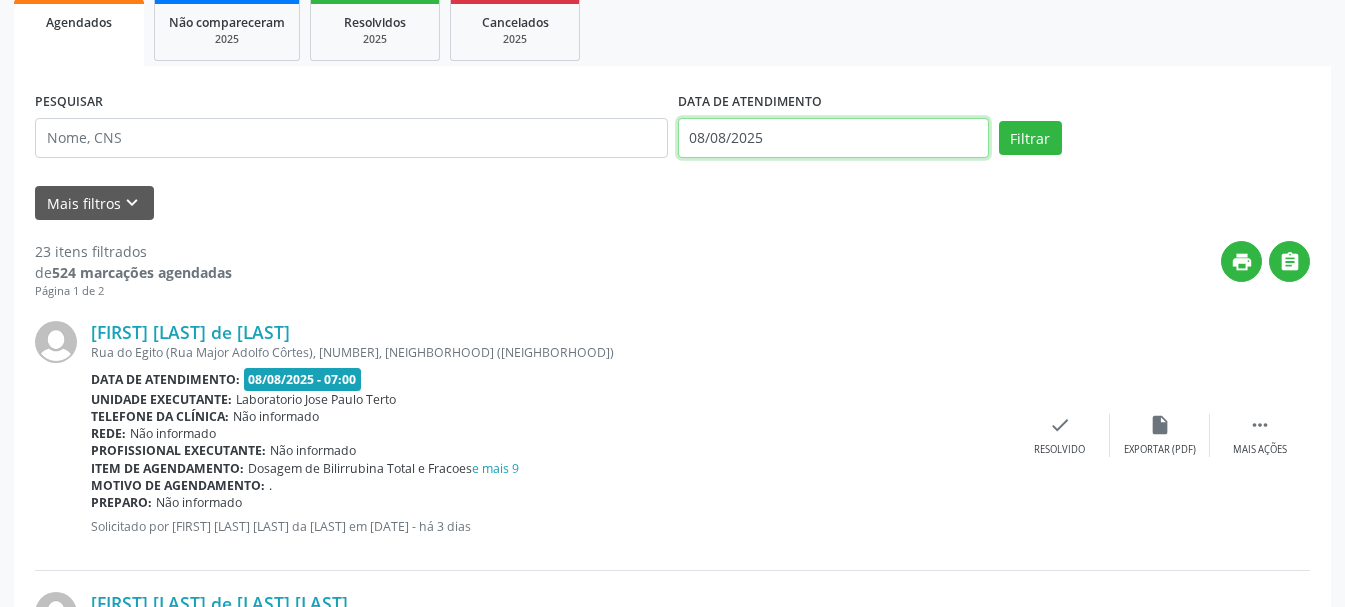 click on "08/08/2025" at bounding box center [833, 138] 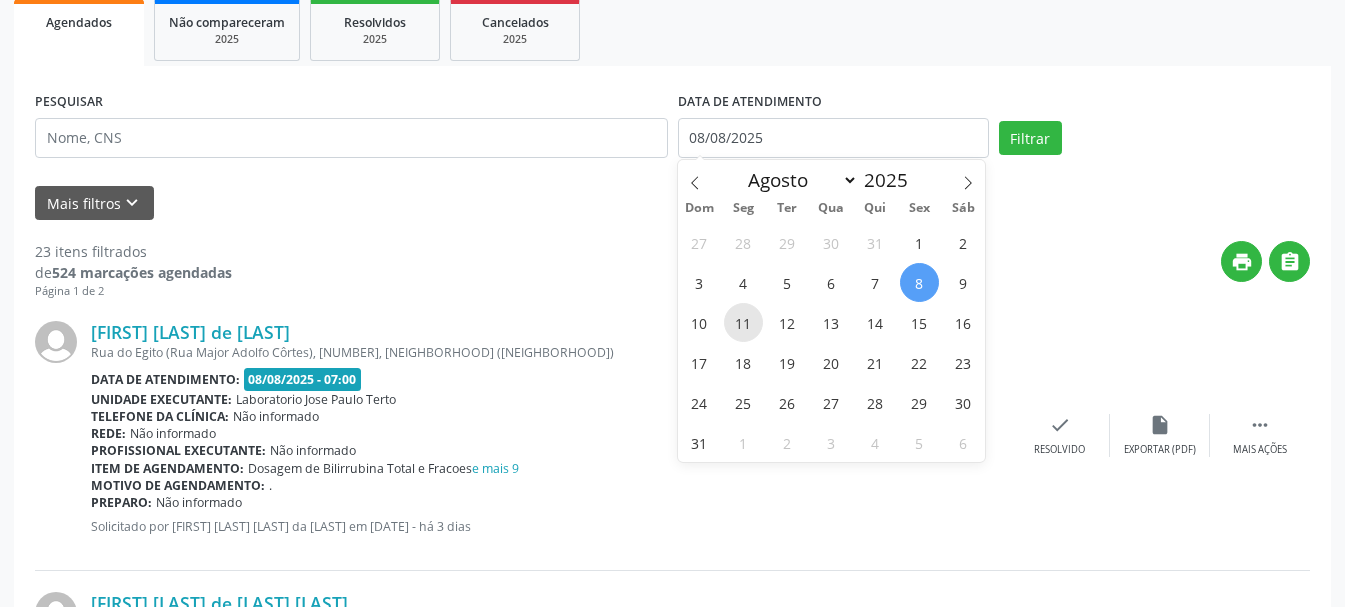 click on "11" at bounding box center (743, 322) 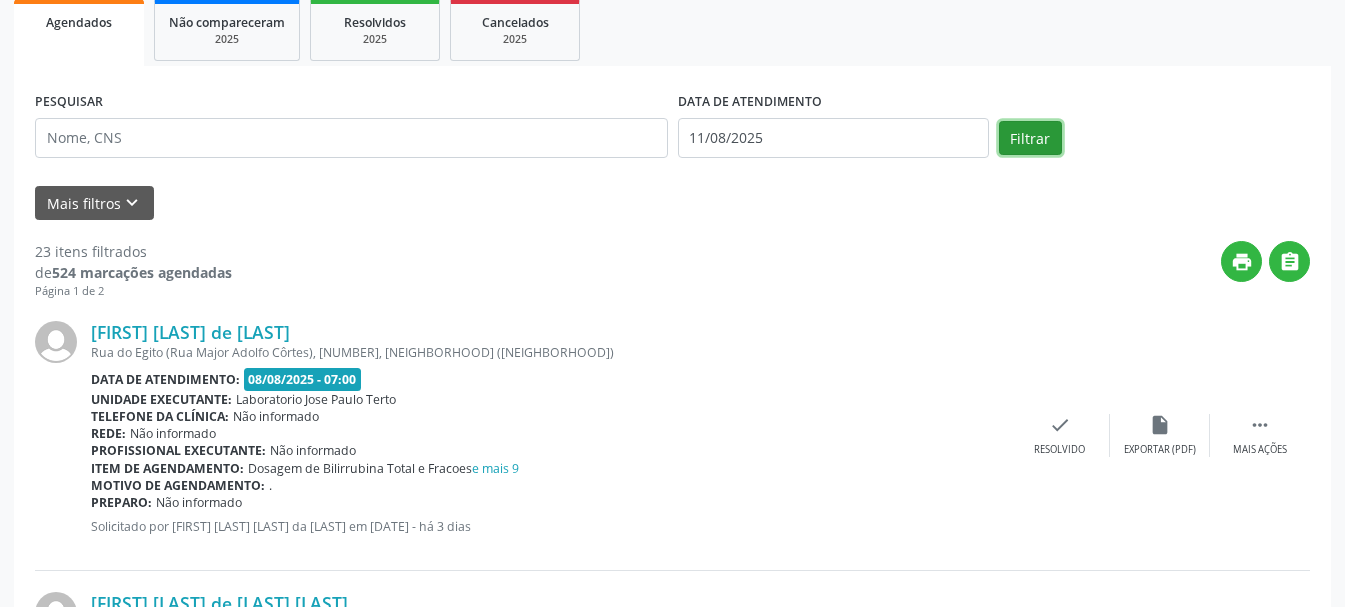 click on "Filtrar" at bounding box center [1030, 138] 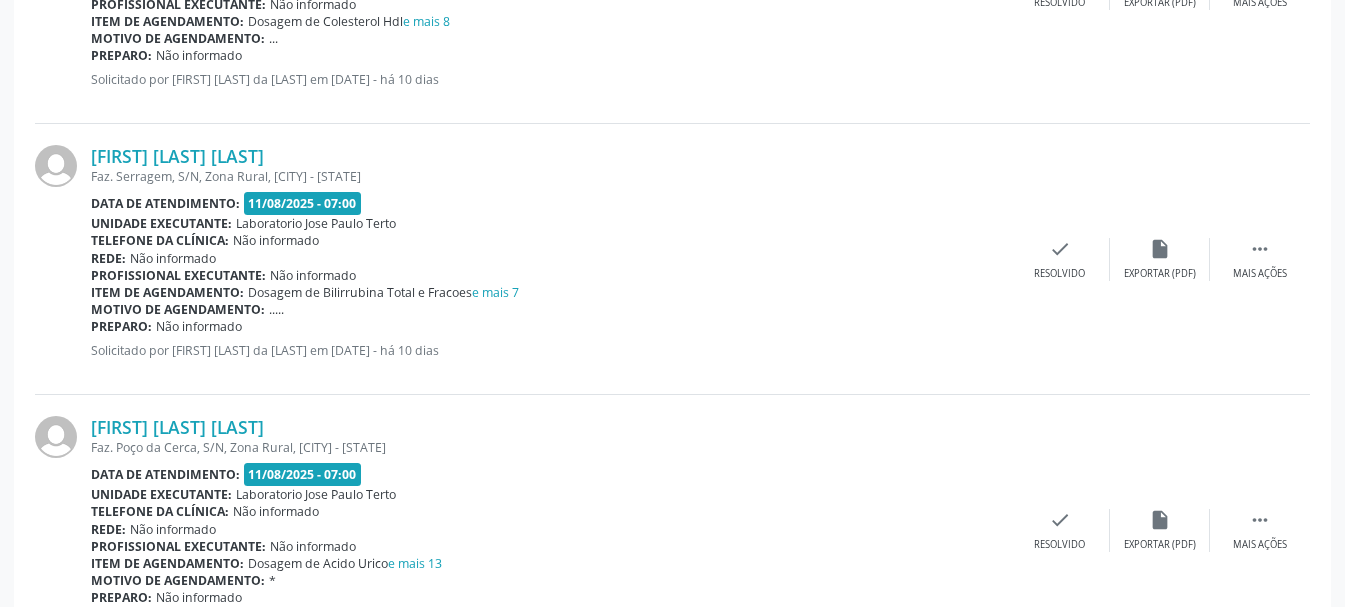 scroll, scrollTop: 3700, scrollLeft: 0, axis: vertical 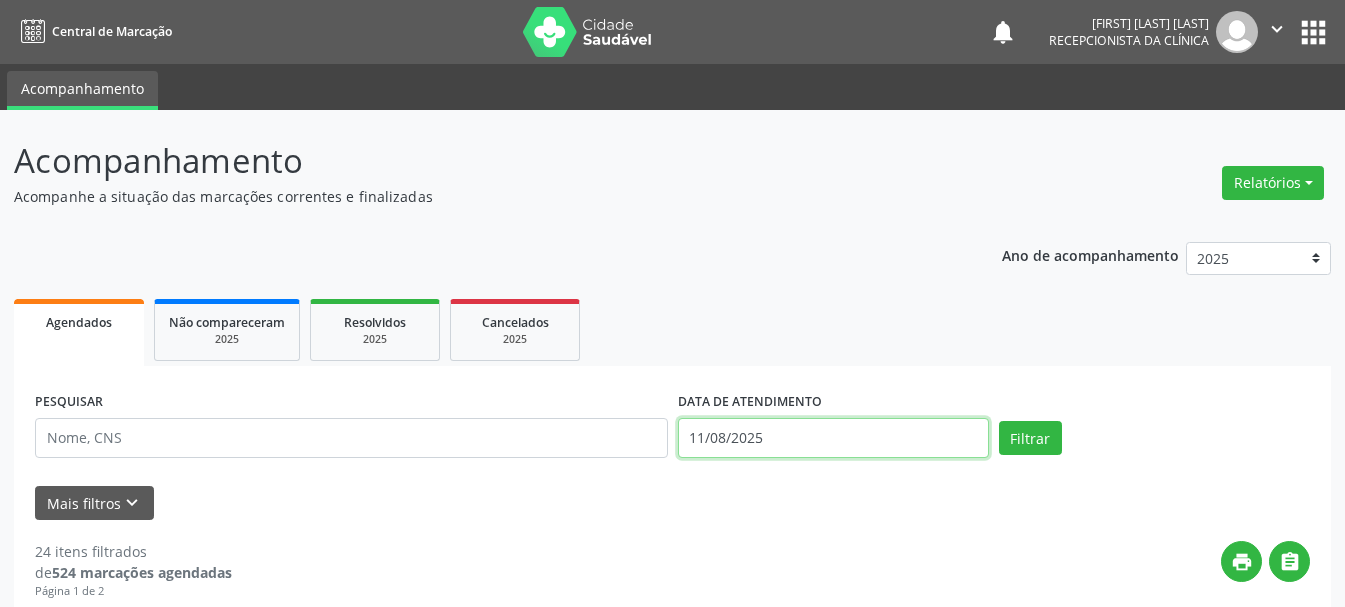 click on "11/08/2025" at bounding box center [833, 438] 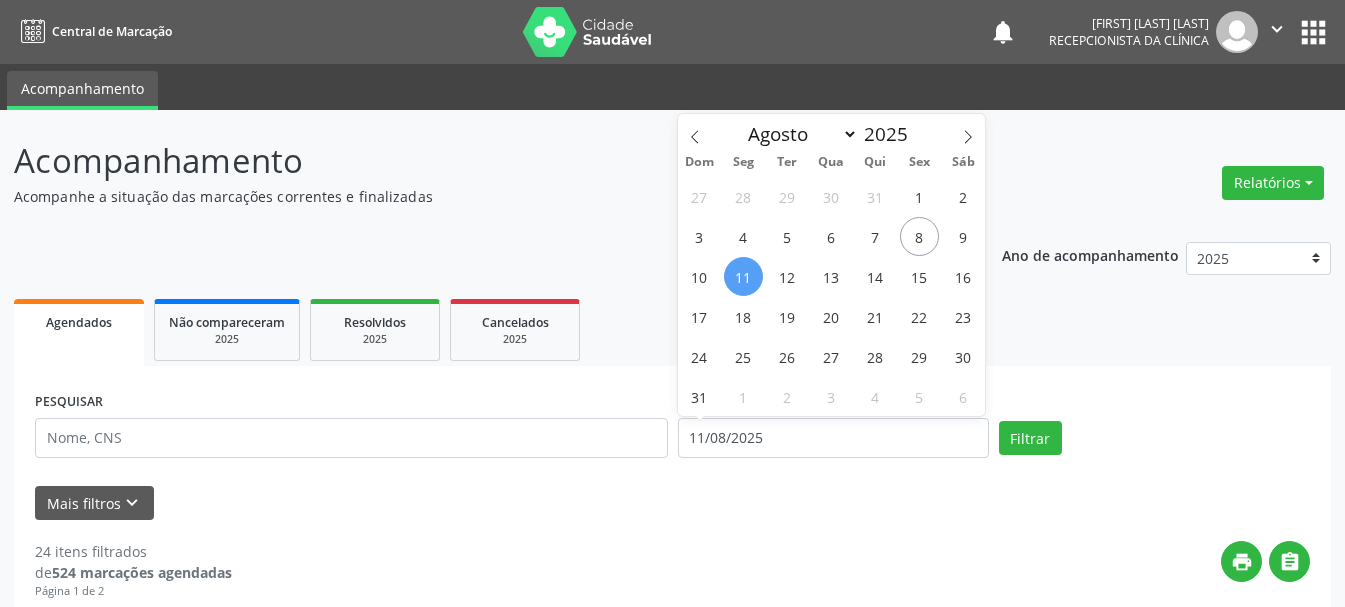 click on "11" at bounding box center (743, 276) 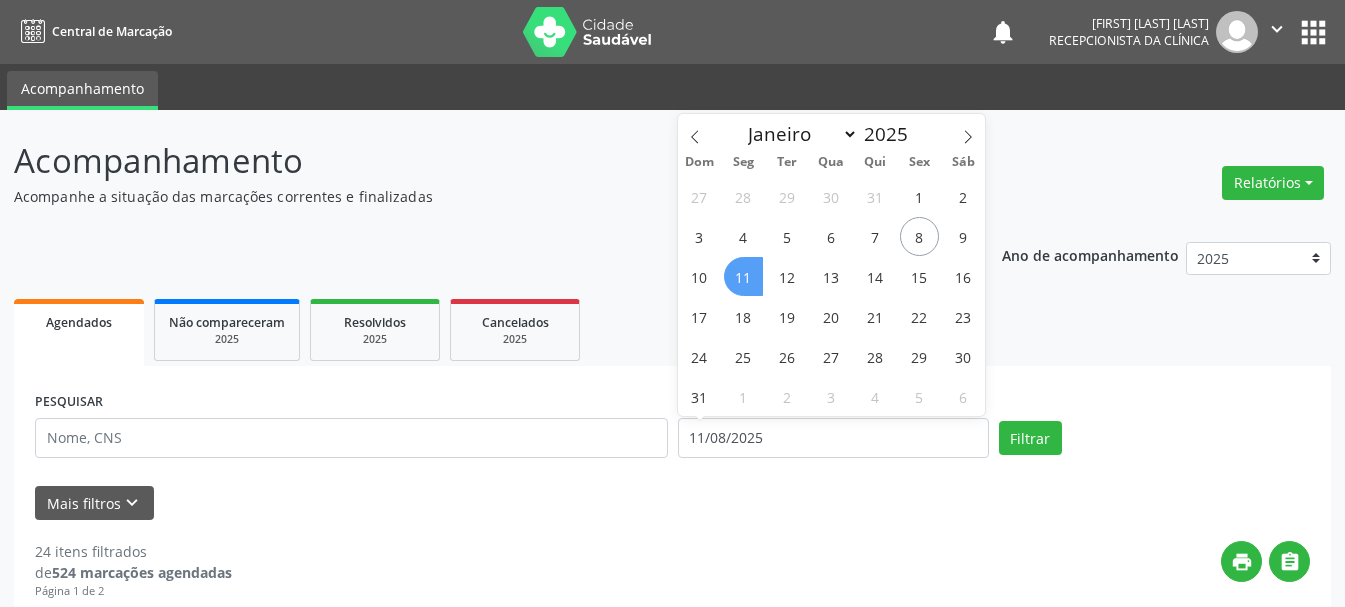 click on "11" at bounding box center (743, 276) 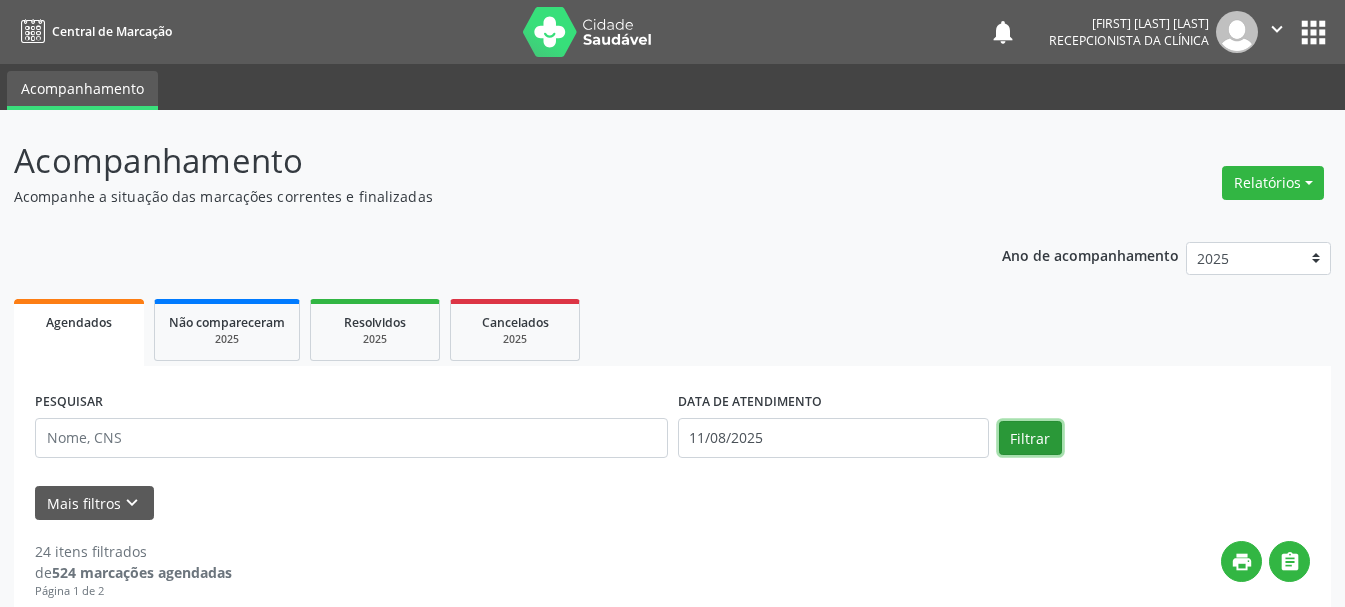 click on "Filtrar" at bounding box center [1030, 438] 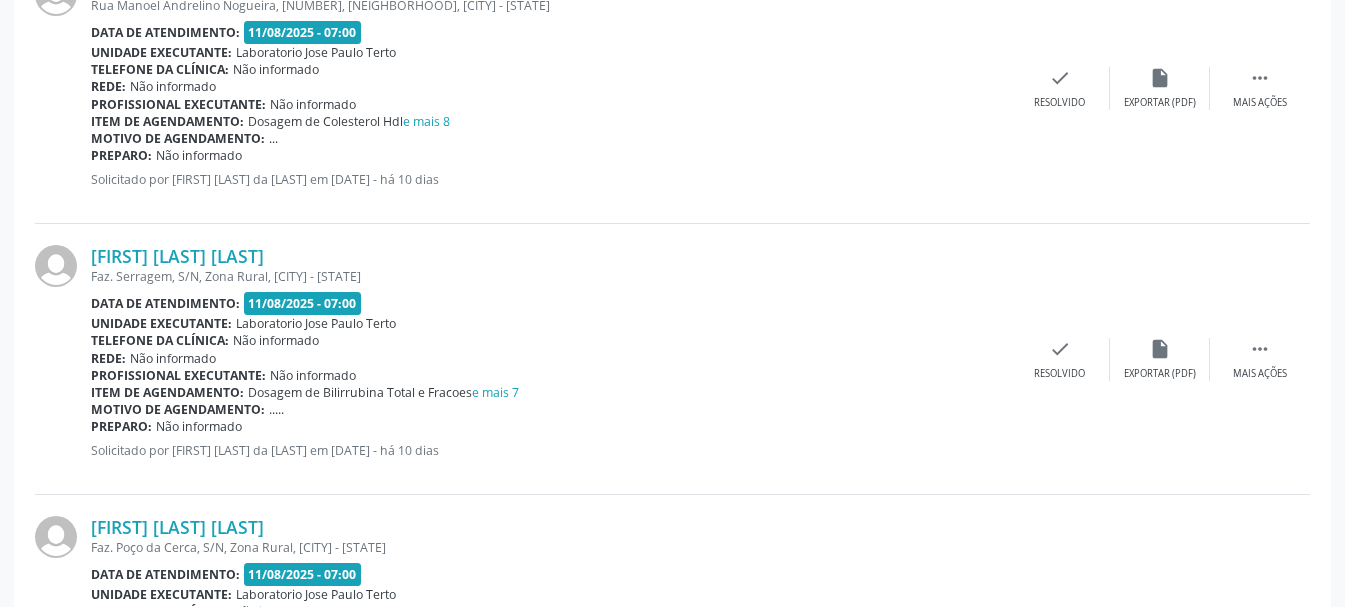 scroll, scrollTop: 4151, scrollLeft: 0, axis: vertical 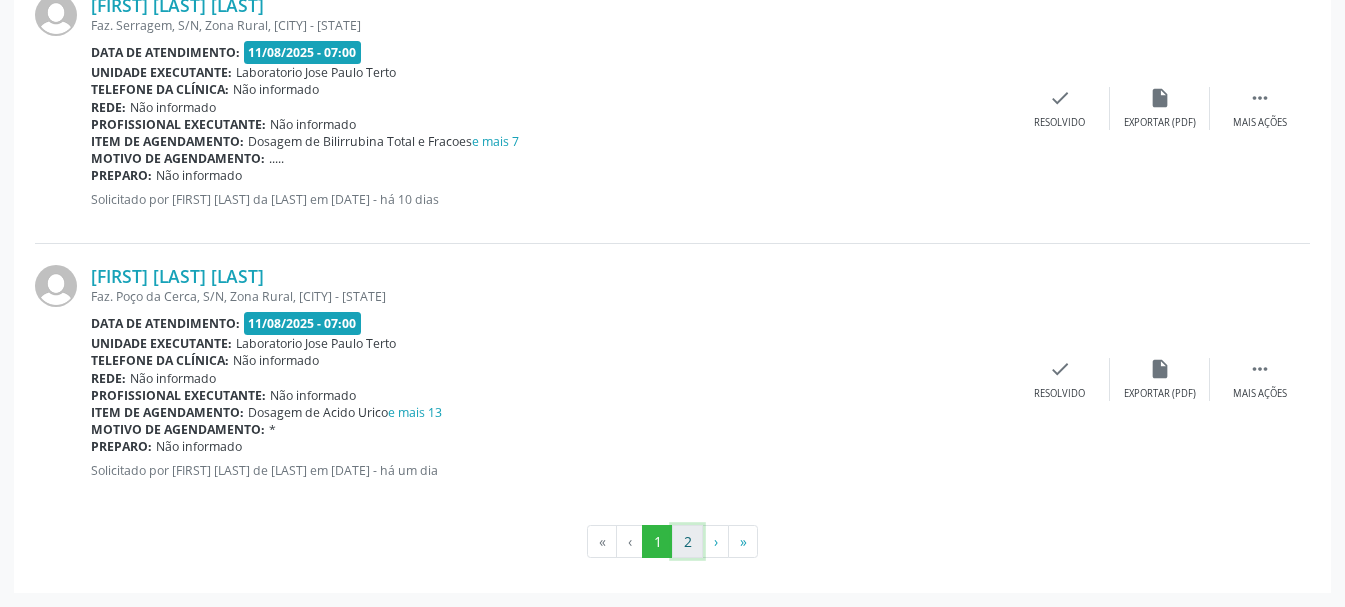 click on "2" at bounding box center [687, 542] 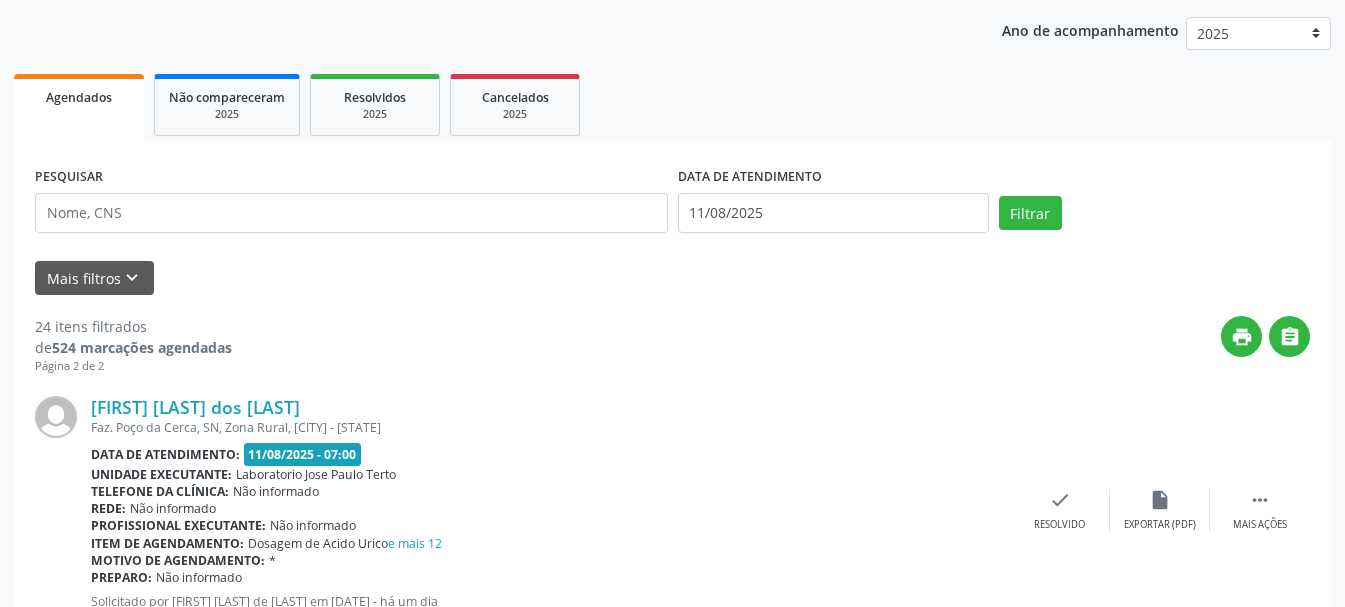 scroll, scrollTop: 25, scrollLeft: 0, axis: vertical 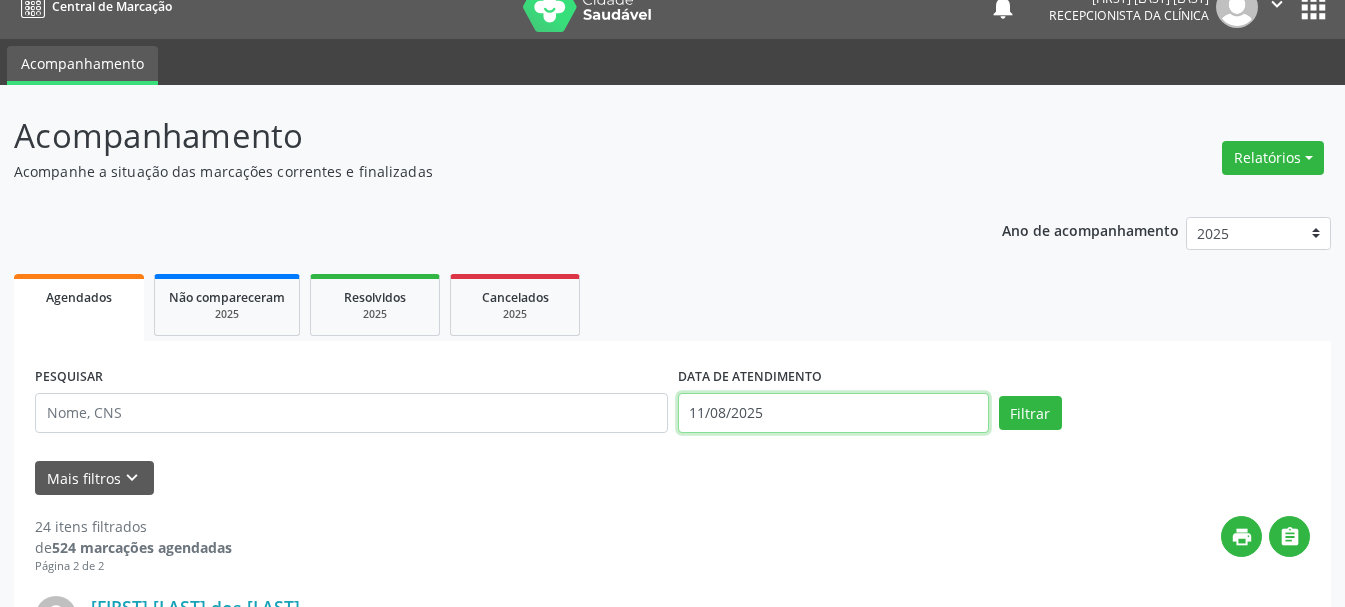 click on "11/08/2025" at bounding box center (833, 413) 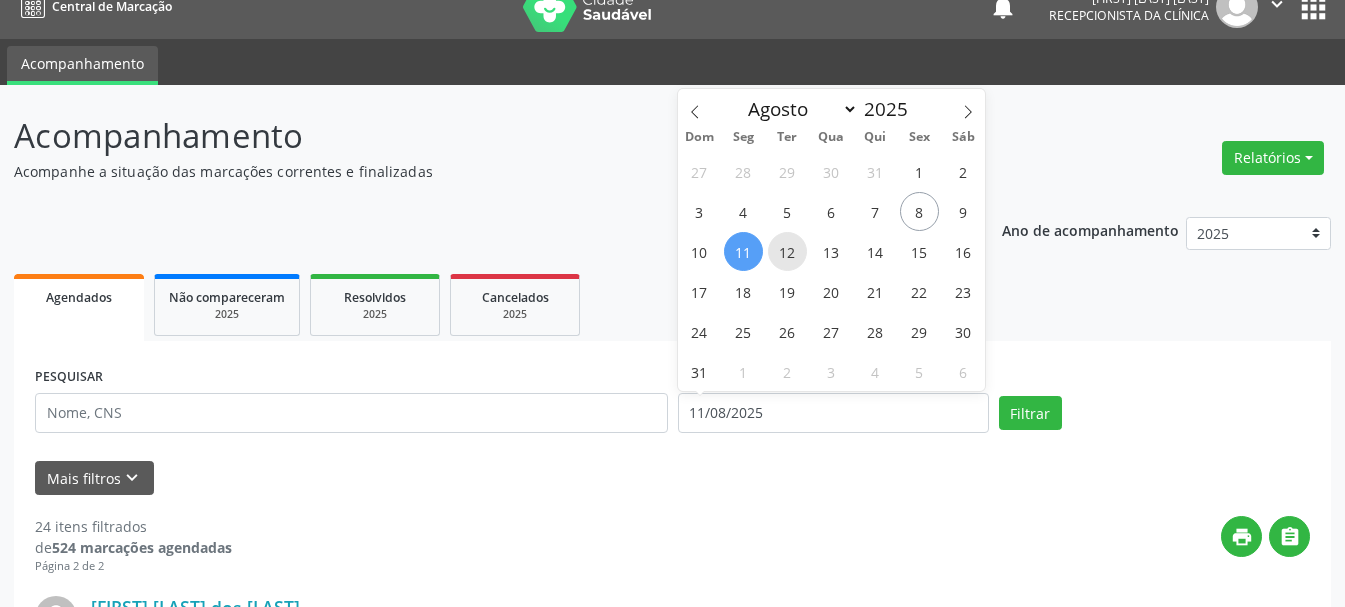 click on "12" at bounding box center (787, 251) 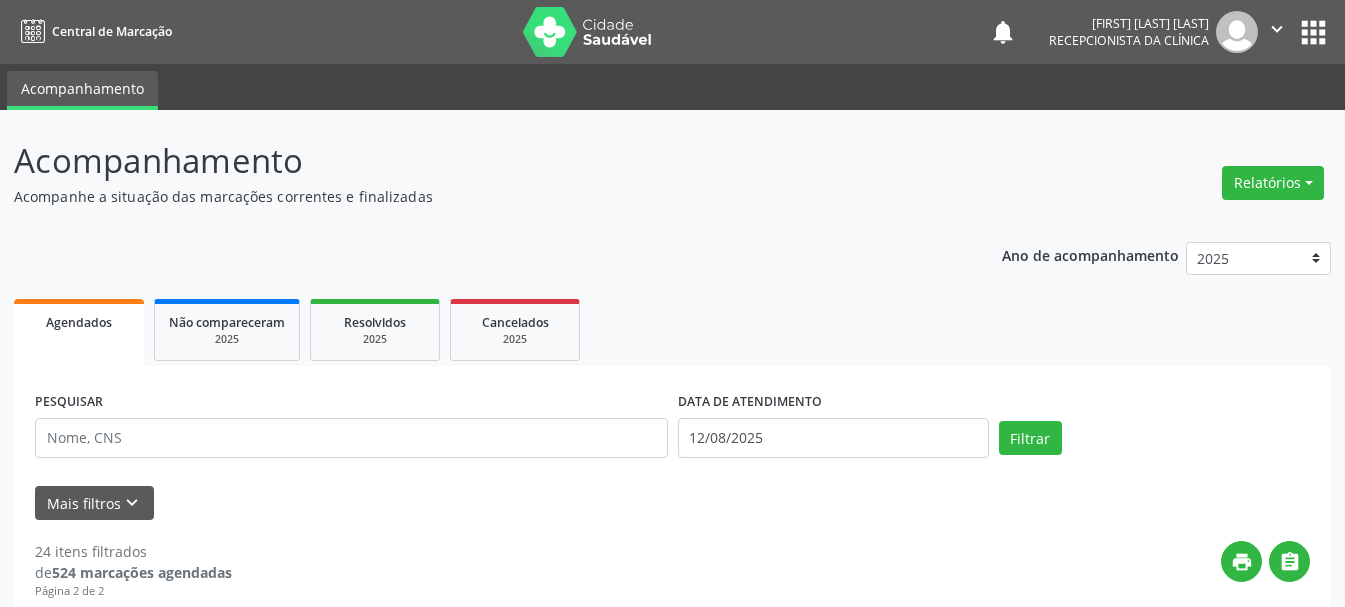 scroll, scrollTop: 300, scrollLeft: 0, axis: vertical 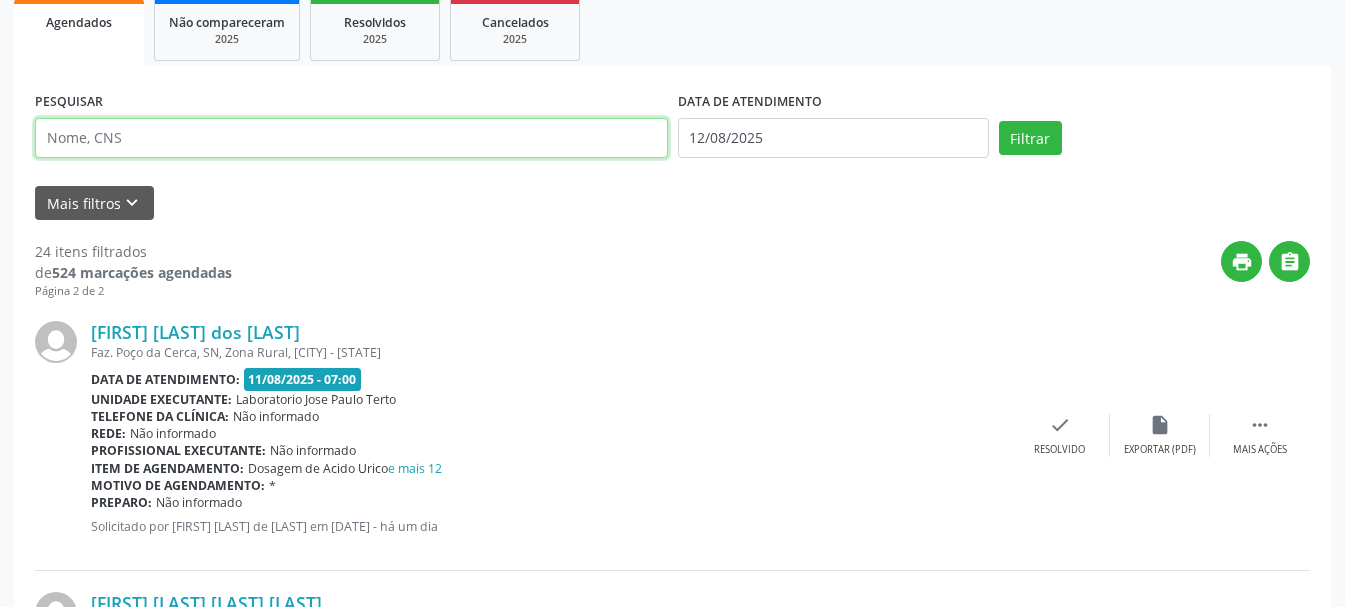 click at bounding box center (351, 138) 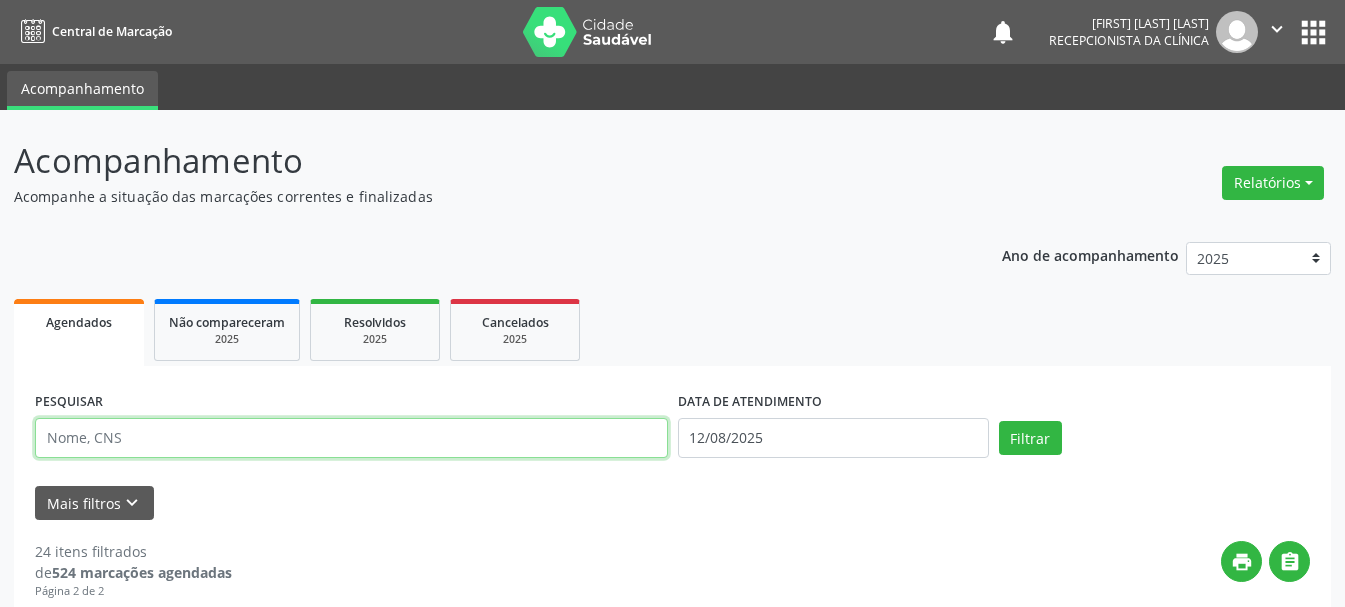 scroll, scrollTop: 200, scrollLeft: 0, axis: vertical 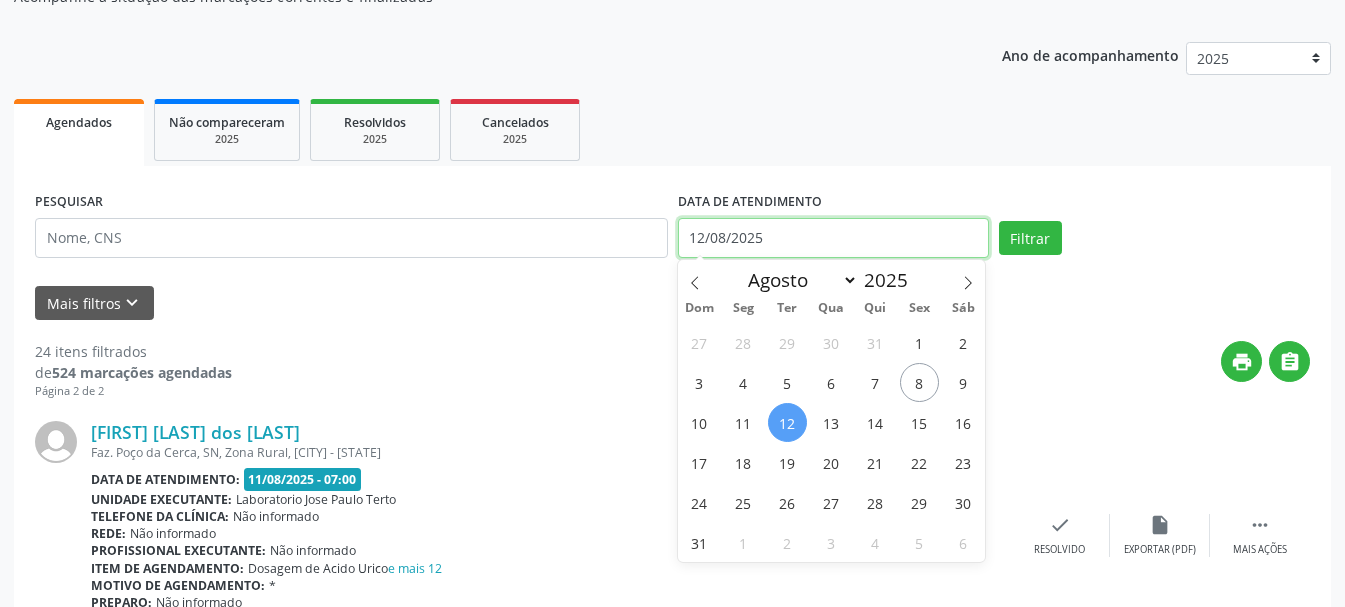 click on "12/08/2025" at bounding box center (833, 238) 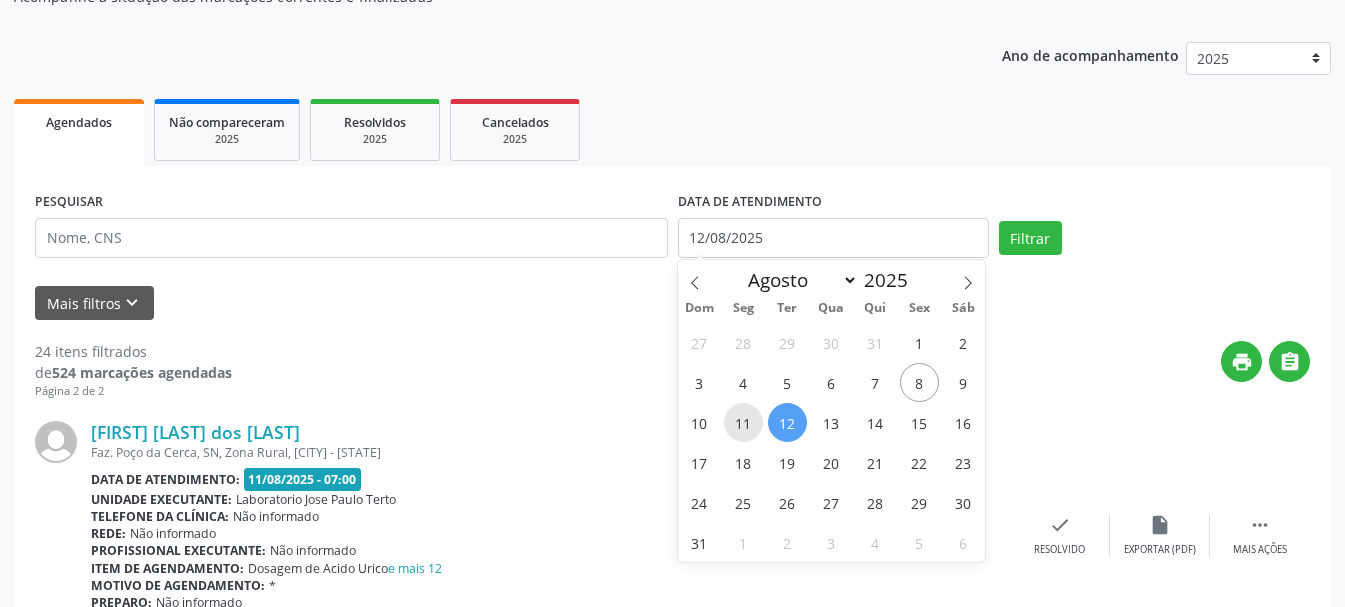 click on "11" at bounding box center [743, 422] 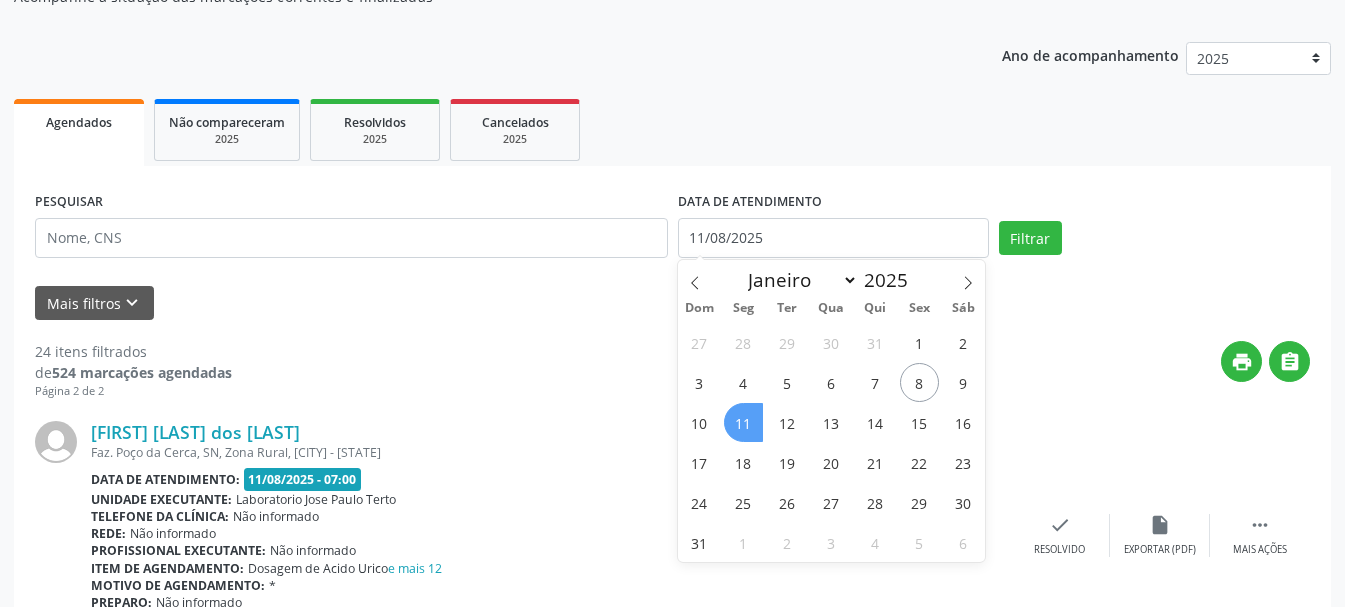 click on "11" at bounding box center [743, 422] 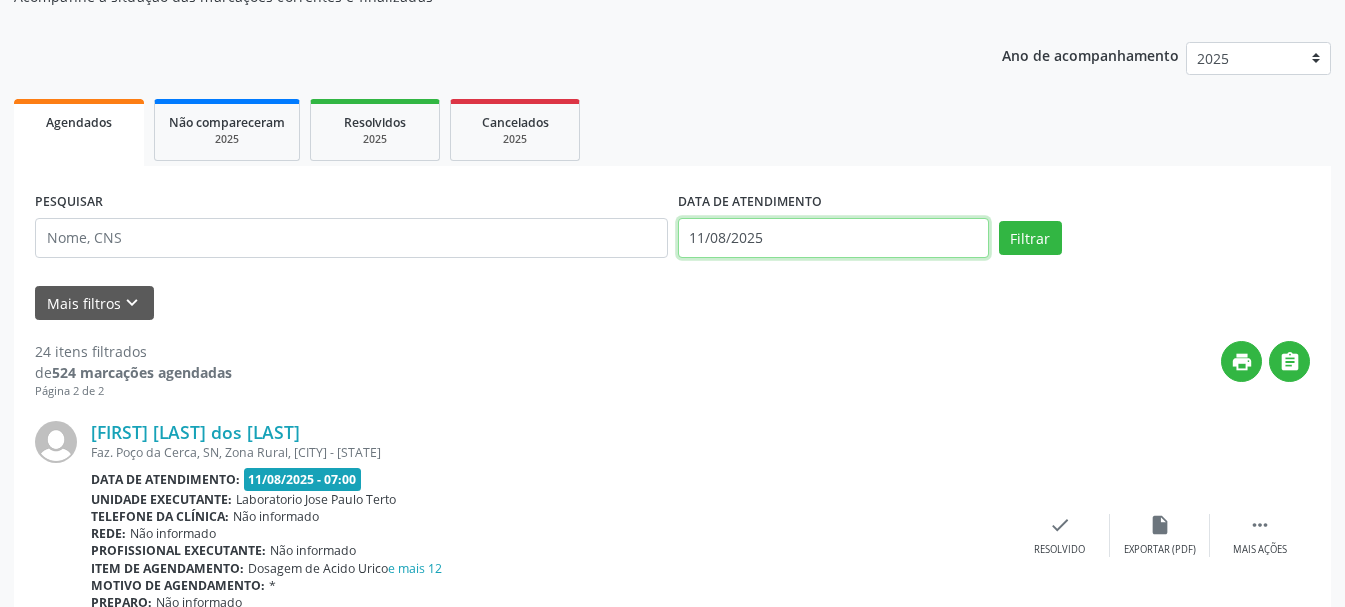 click on "11/08/2025" at bounding box center [833, 238] 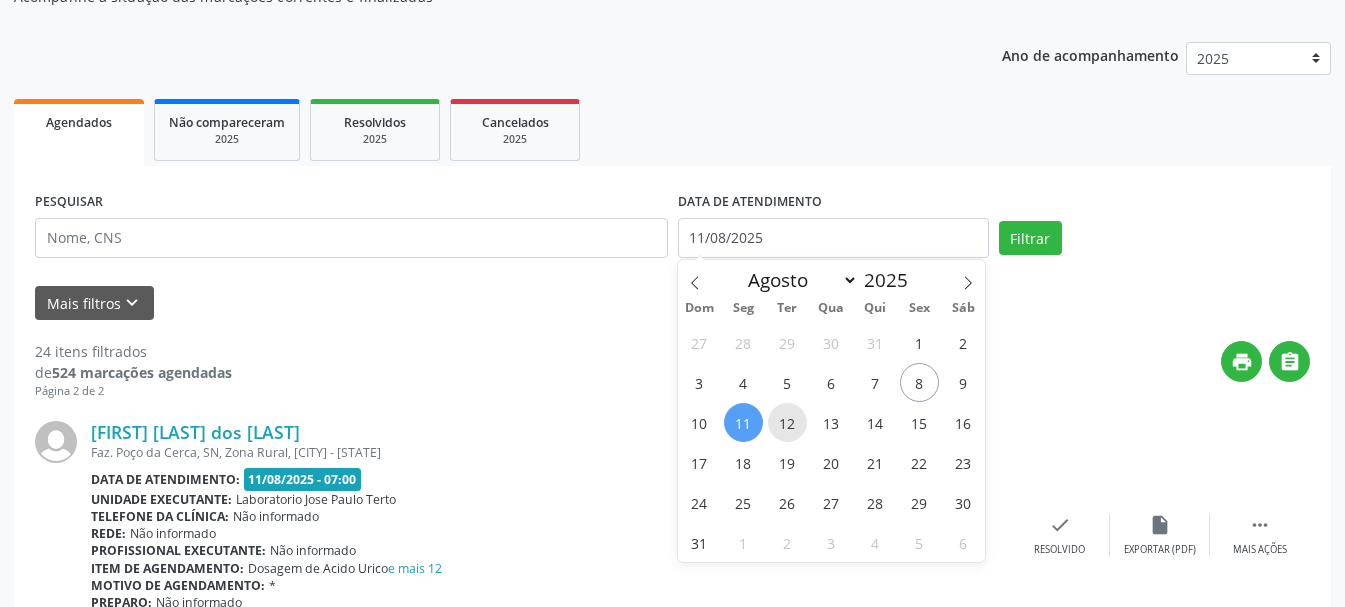 click on "12" at bounding box center (787, 422) 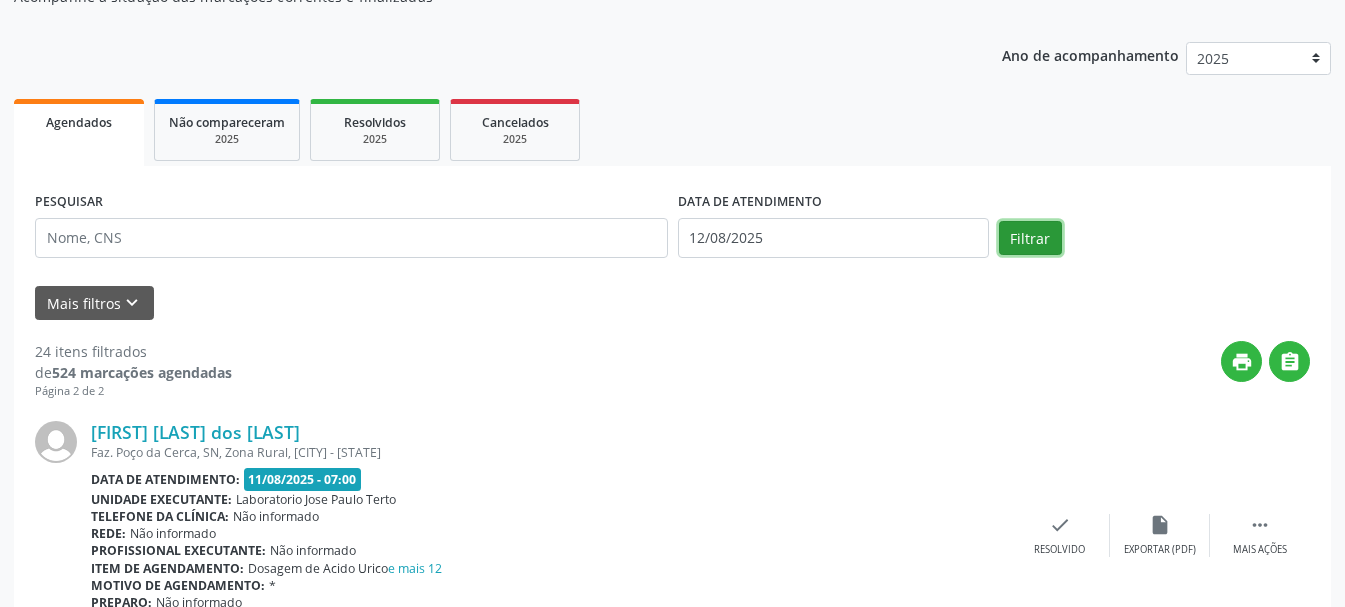 click on "Filtrar" at bounding box center [1030, 238] 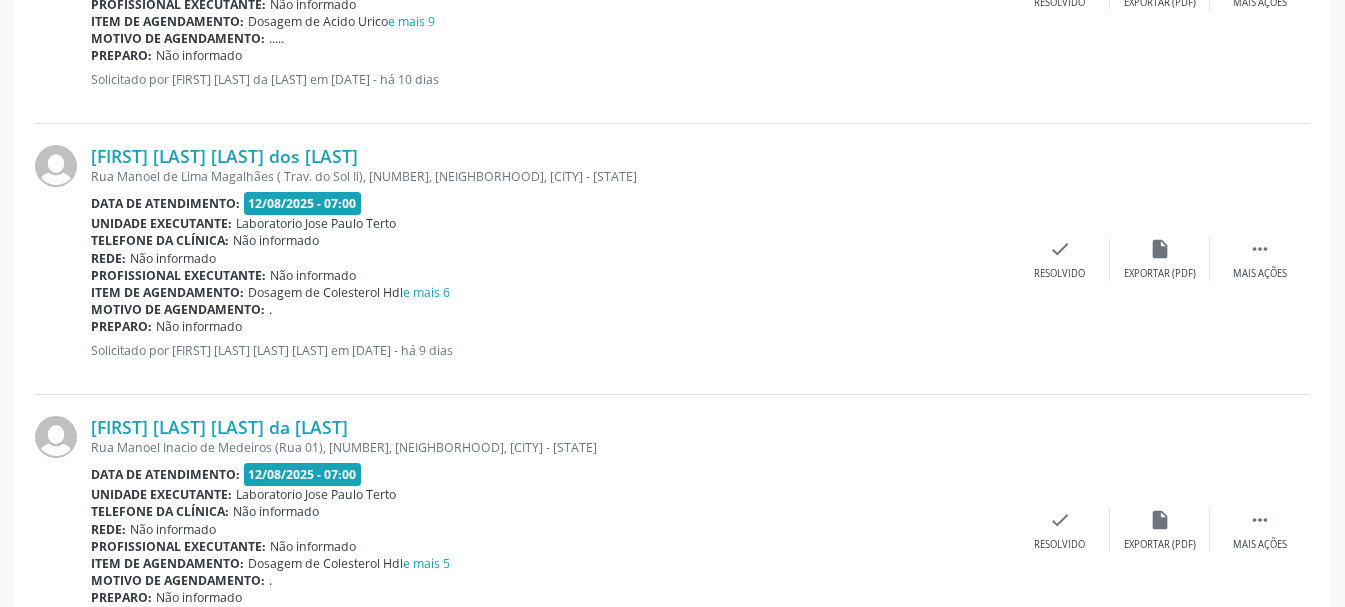 scroll, scrollTop: 4151, scrollLeft: 0, axis: vertical 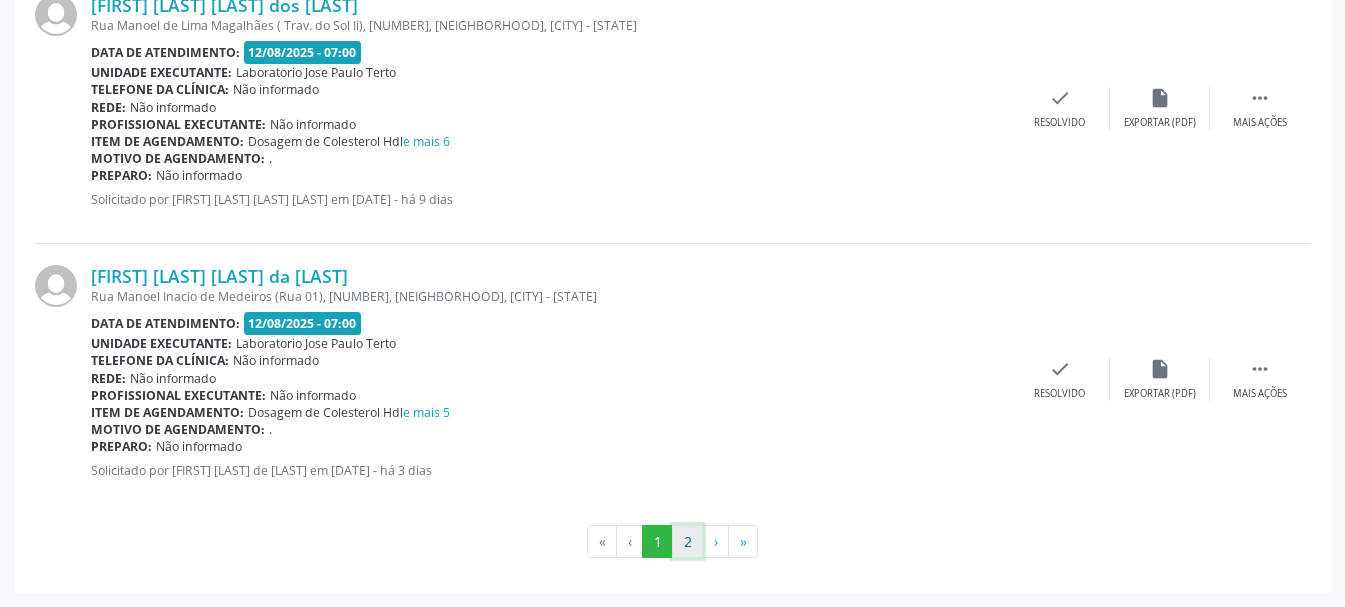 click on "2" at bounding box center (687, 542) 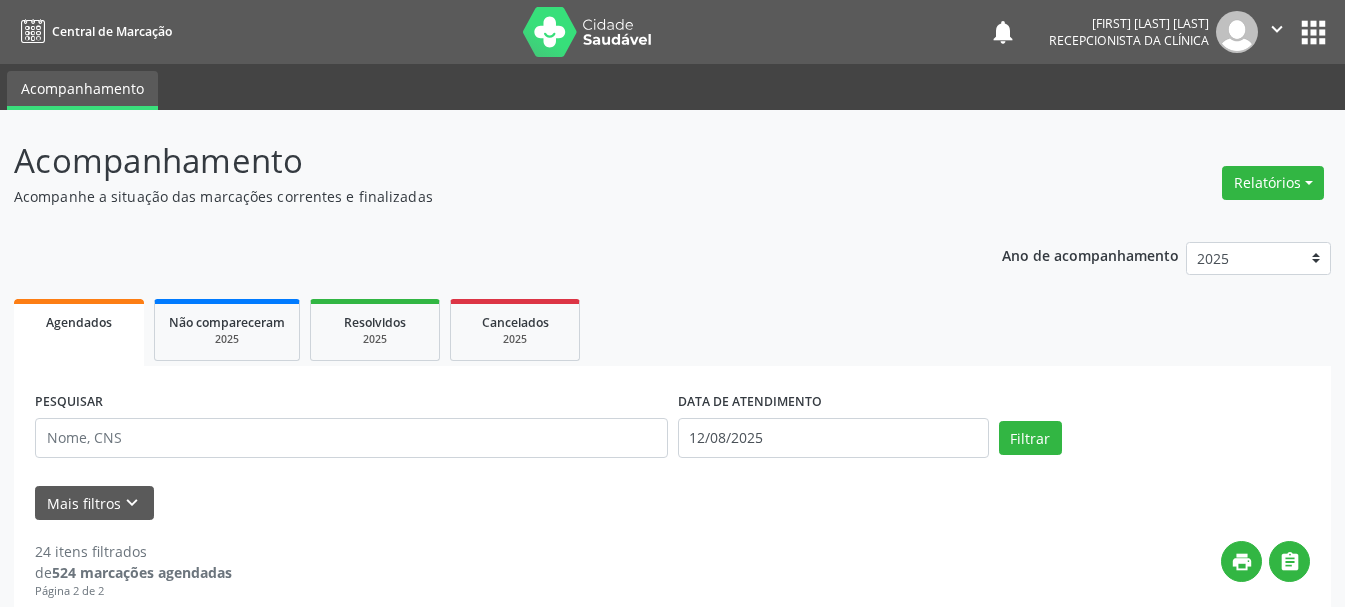 scroll, scrollTop: 200, scrollLeft: 0, axis: vertical 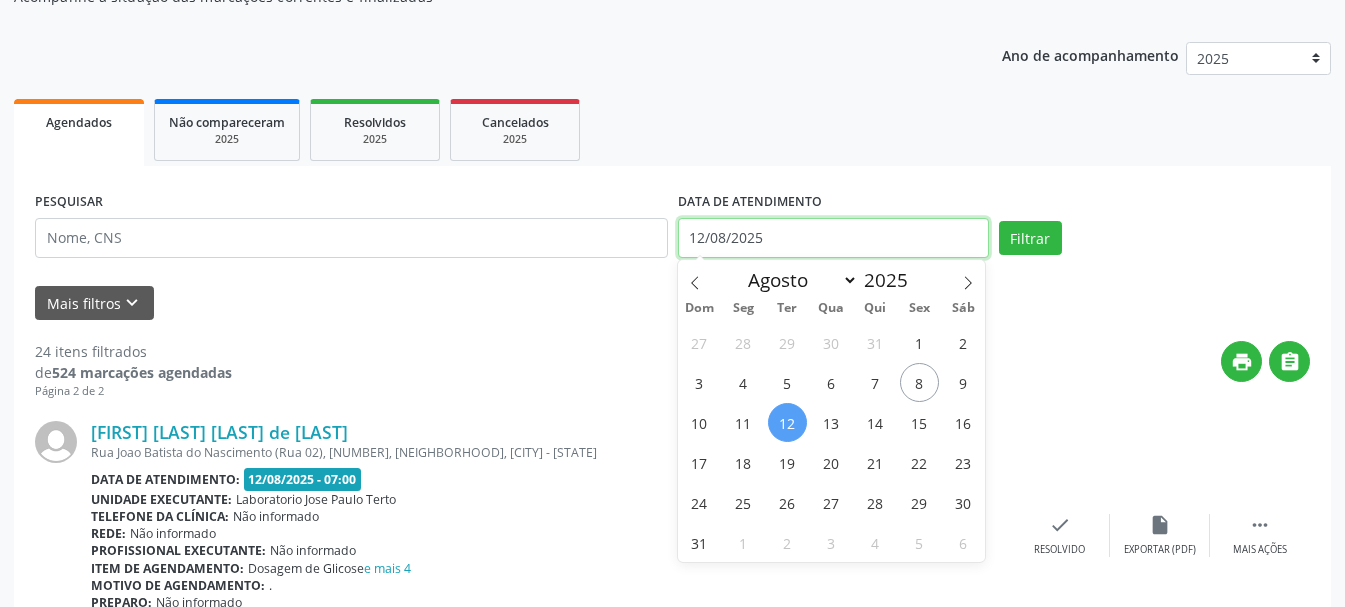 click on "12/08/2025" at bounding box center [833, 238] 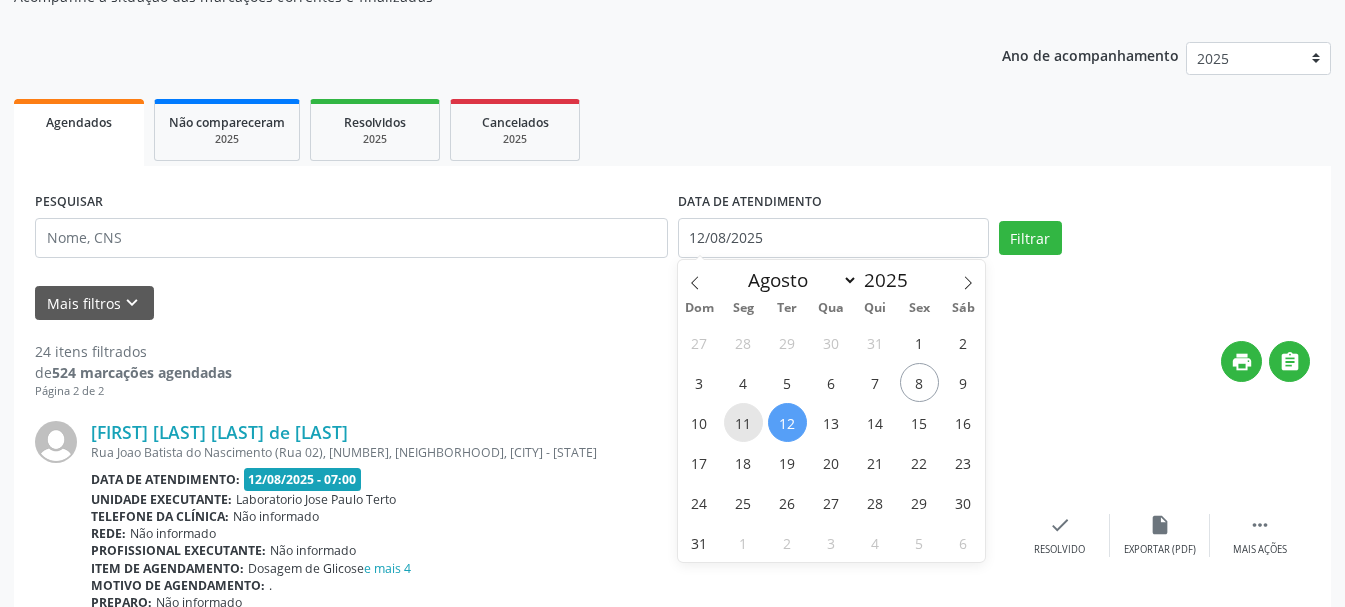 click on "11" at bounding box center (743, 422) 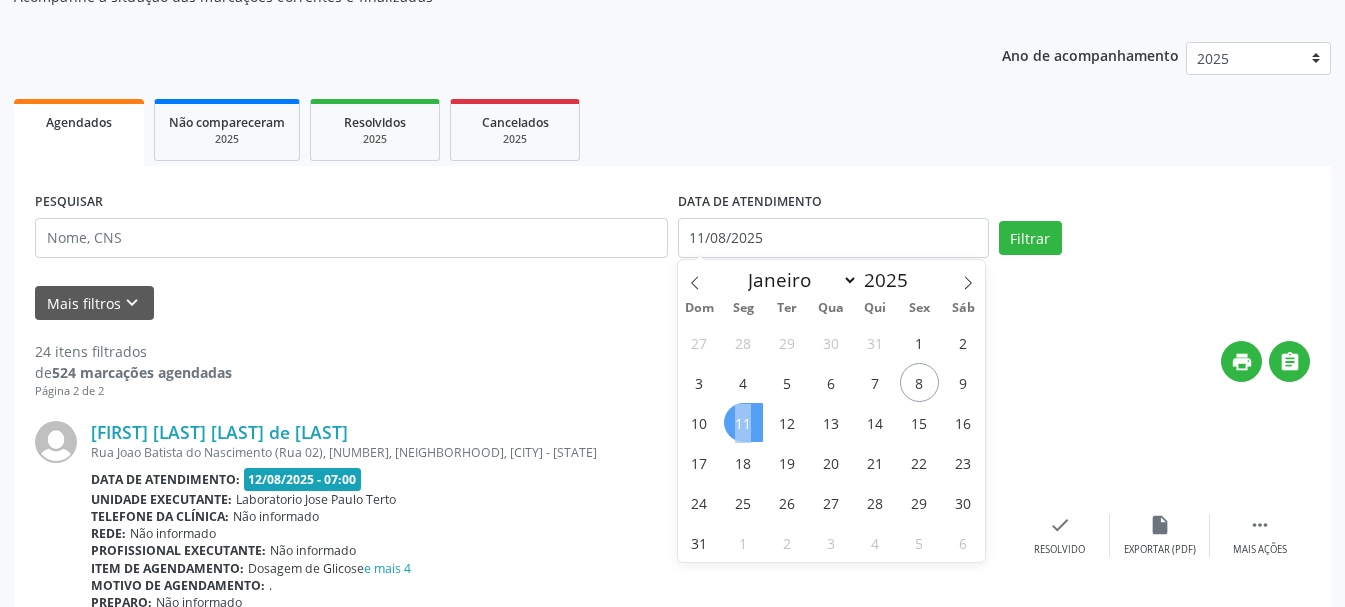 click on "11" at bounding box center (743, 422) 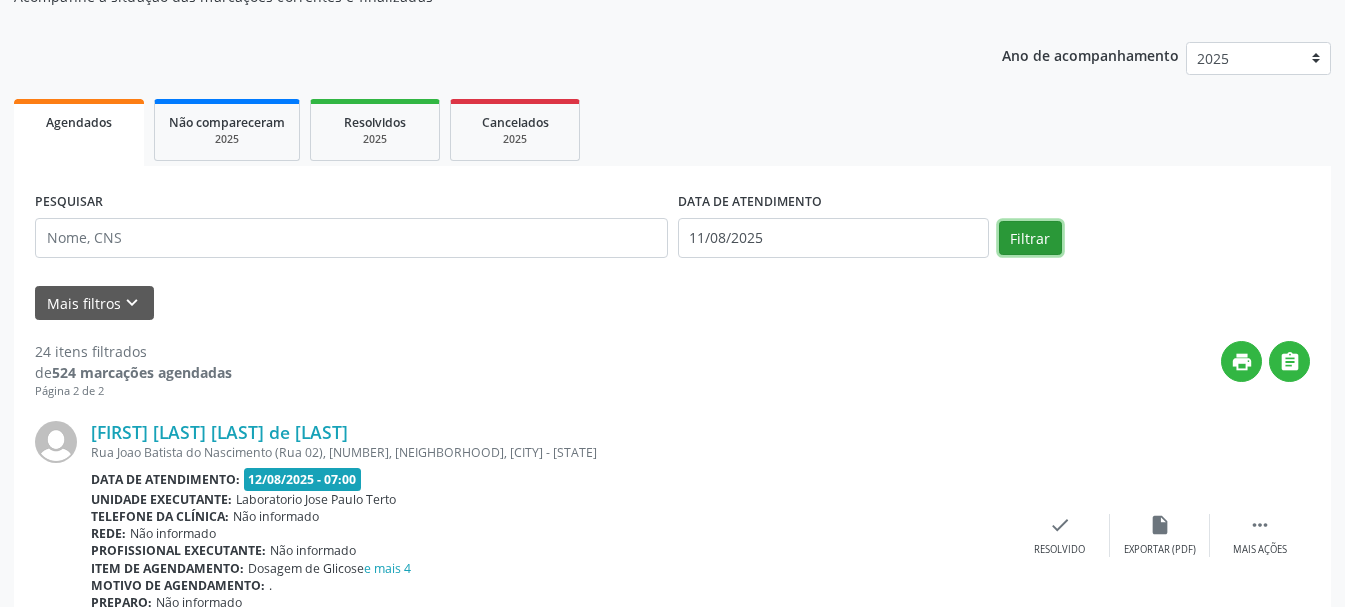 click on "Filtrar" at bounding box center (1030, 238) 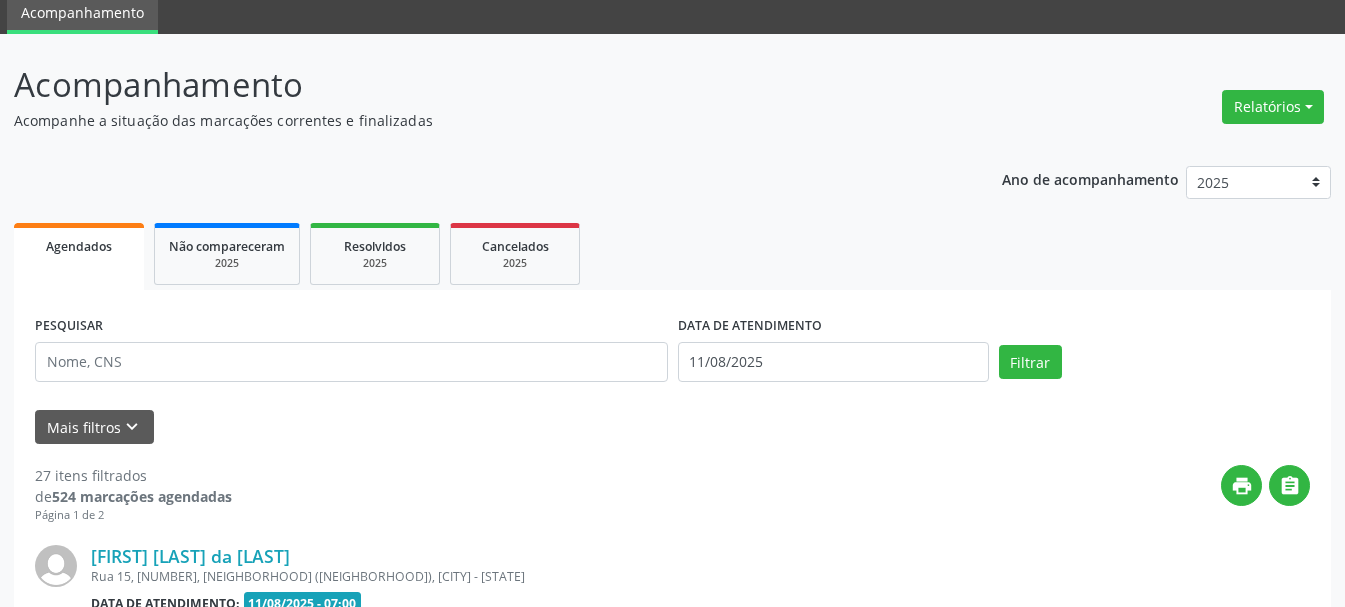 scroll, scrollTop: 200, scrollLeft: 0, axis: vertical 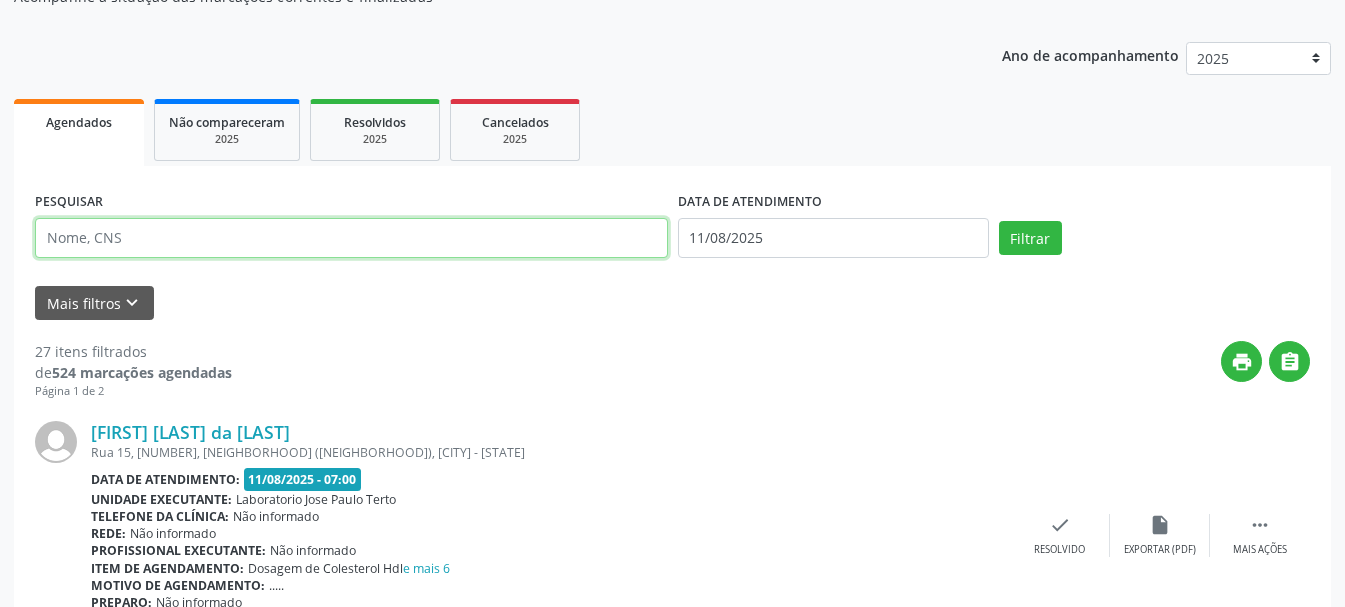 click at bounding box center (351, 238) 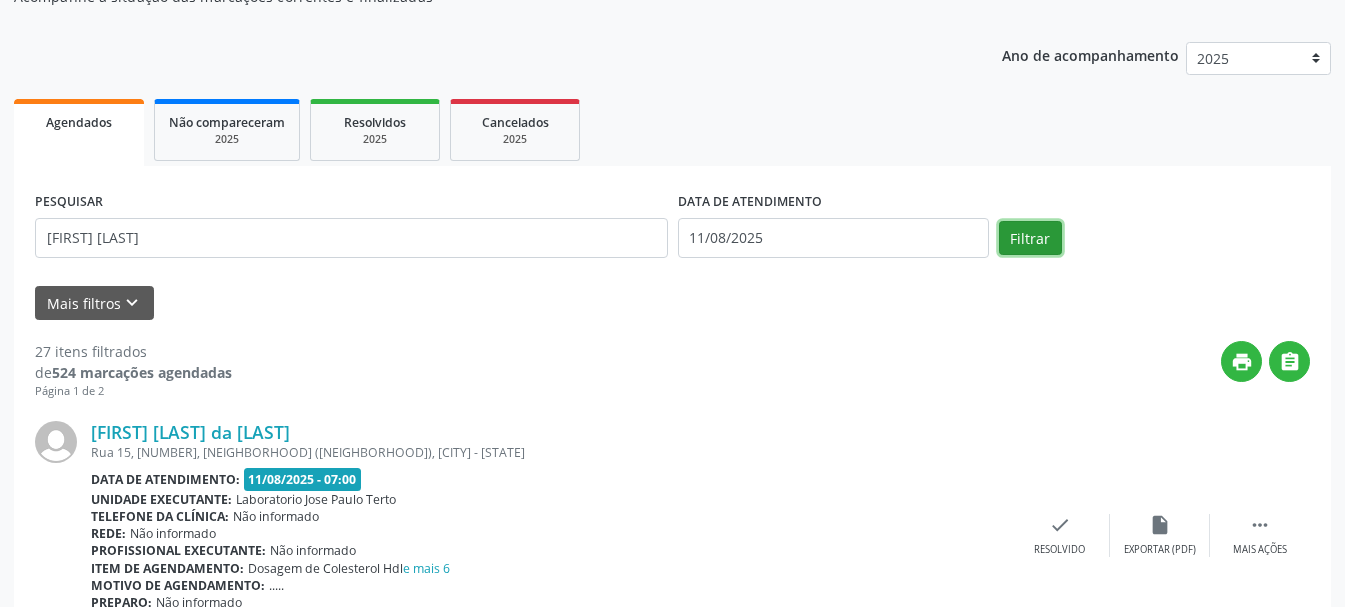click on "Filtrar" at bounding box center (1030, 238) 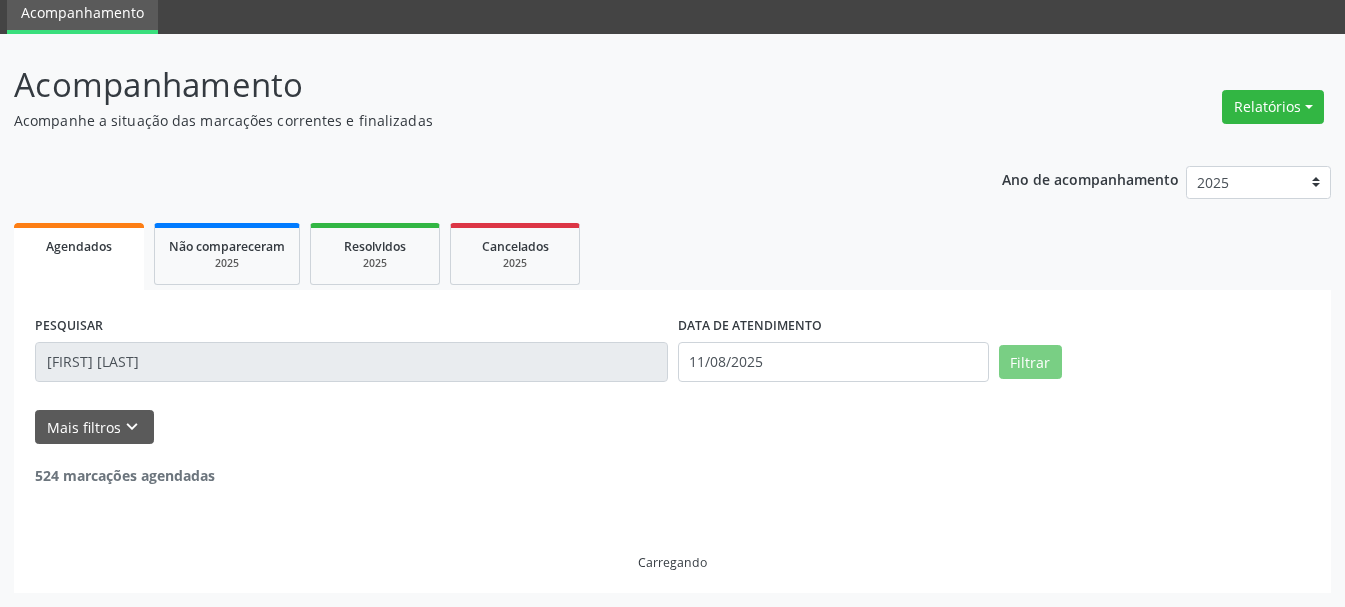 scroll, scrollTop: 11, scrollLeft: 0, axis: vertical 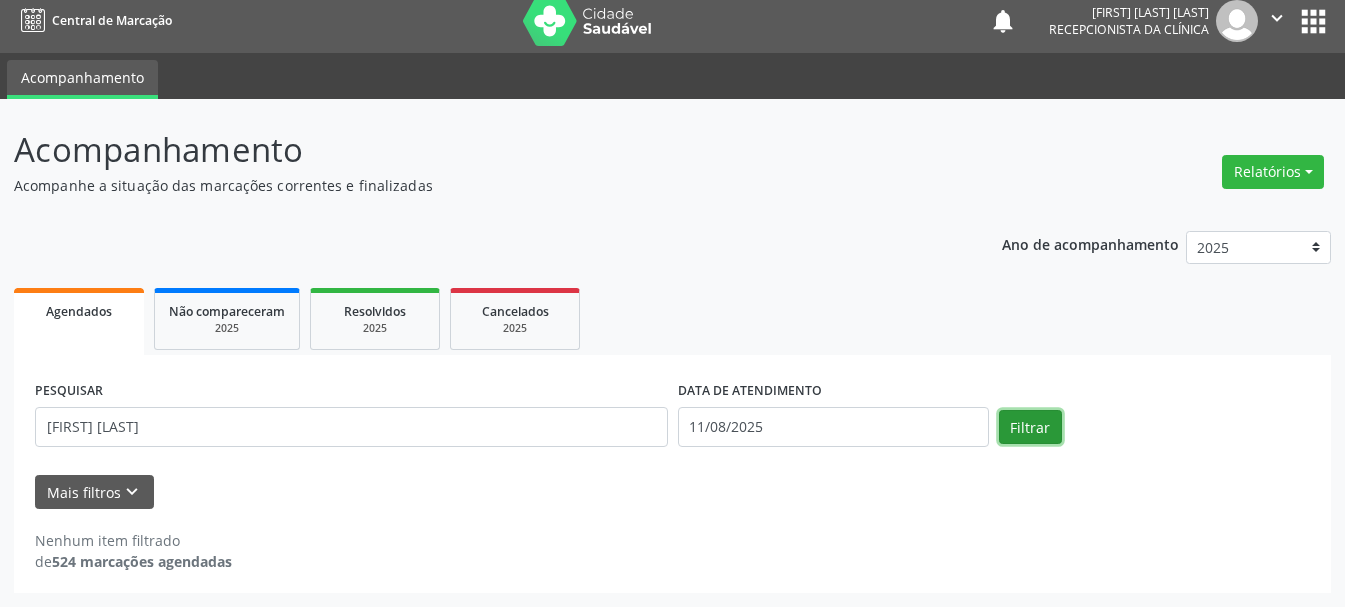 click on "Filtrar" at bounding box center (1030, 427) 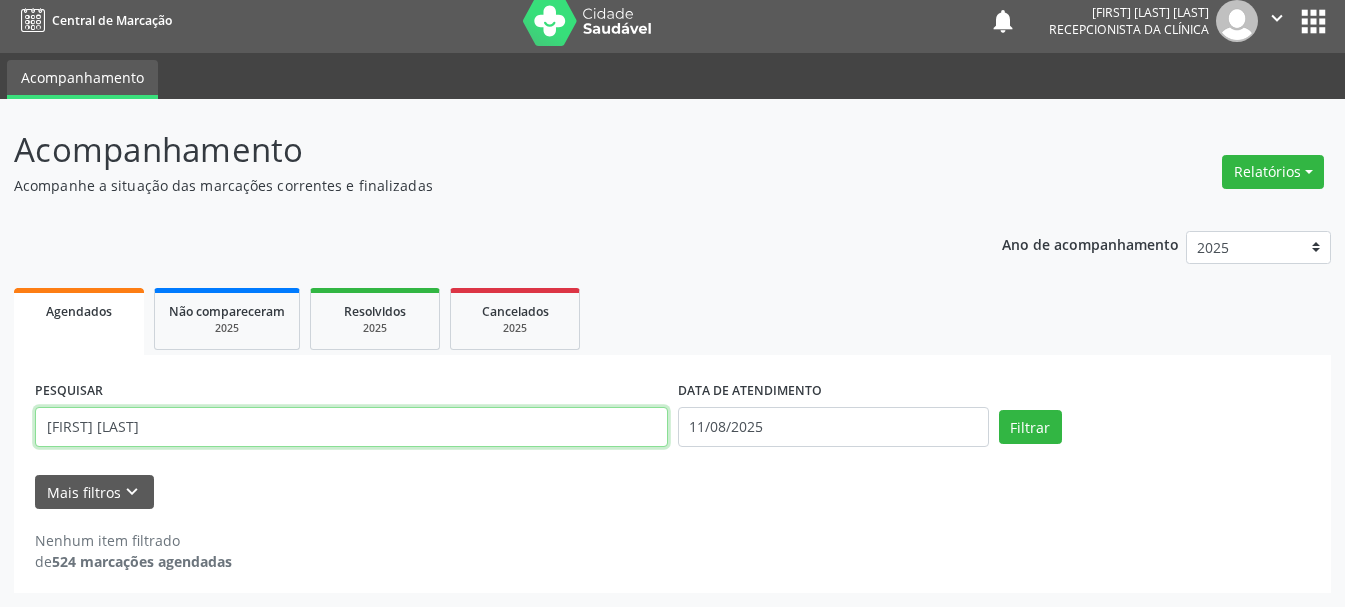 click on "[FIRST] [LAST]" at bounding box center (351, 427) 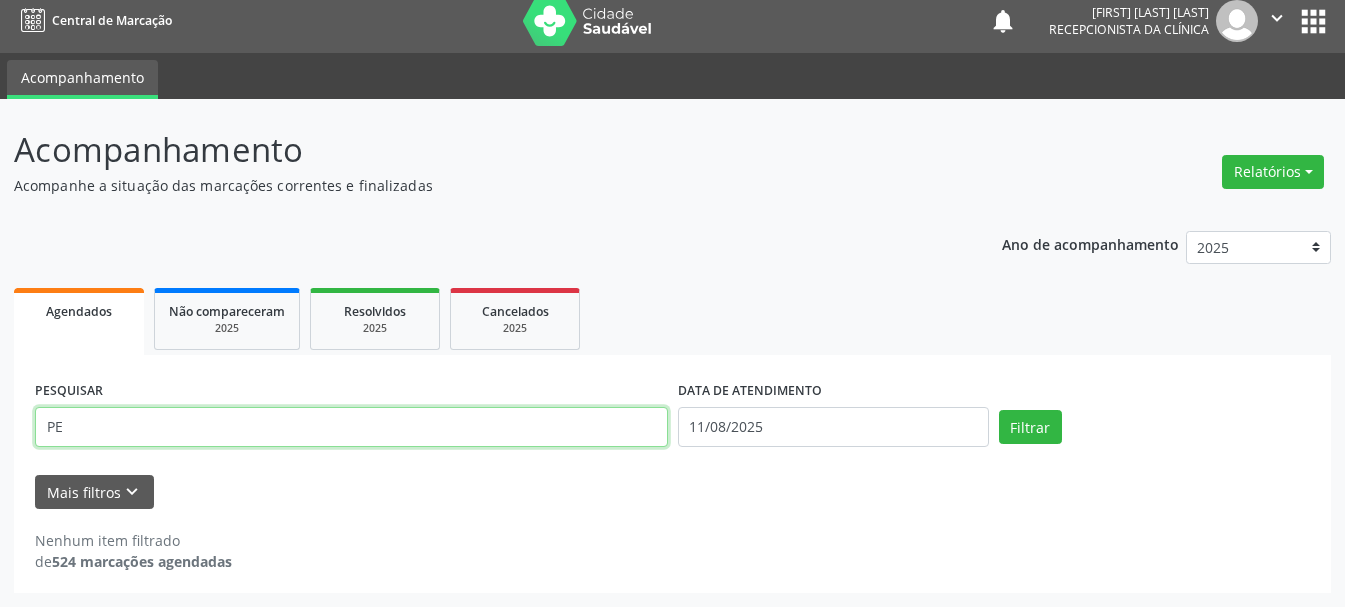 type on "P" 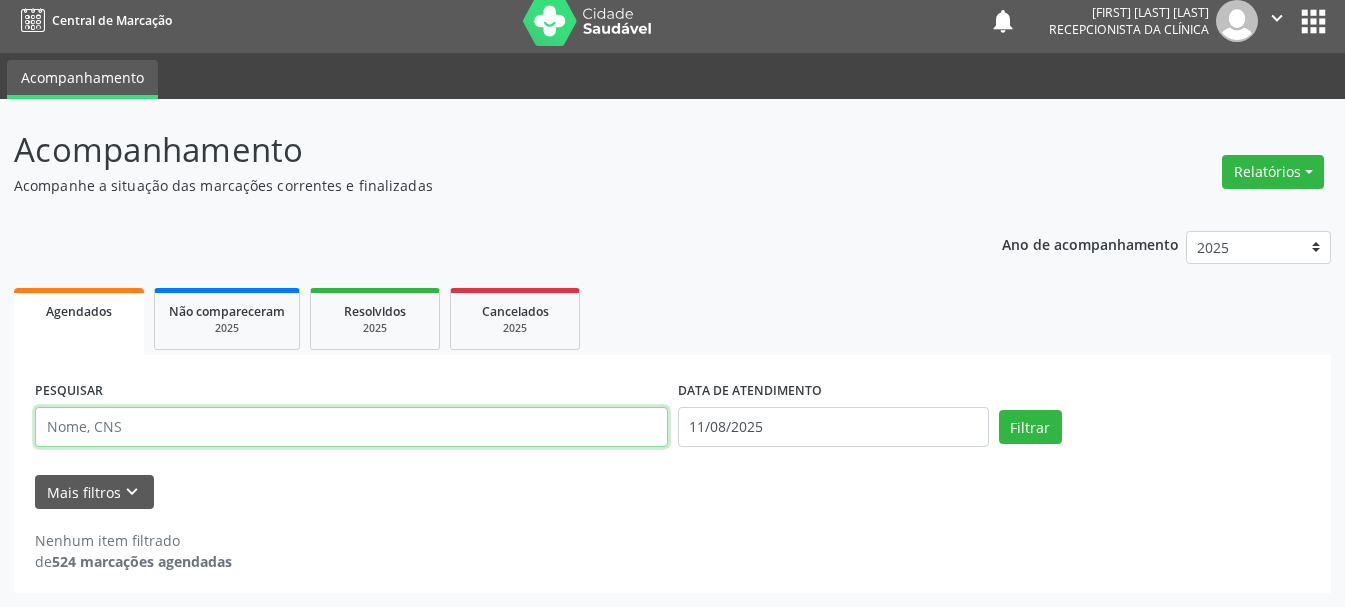 type 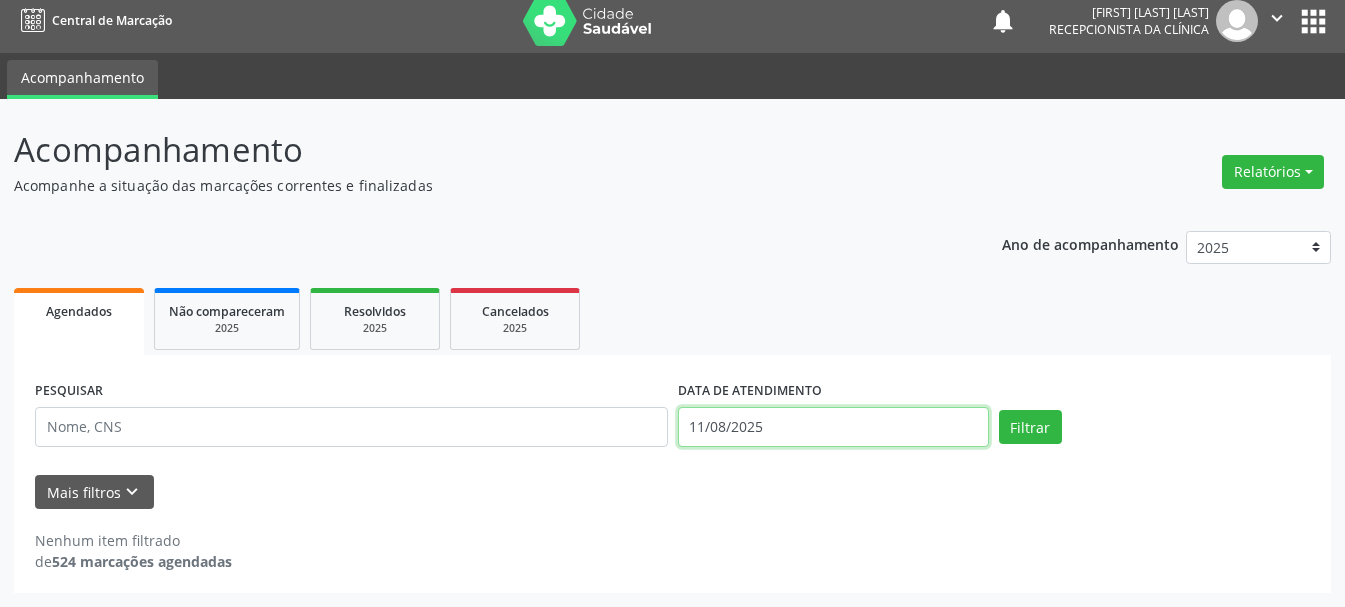 click on "11/08/2025" at bounding box center (833, 427) 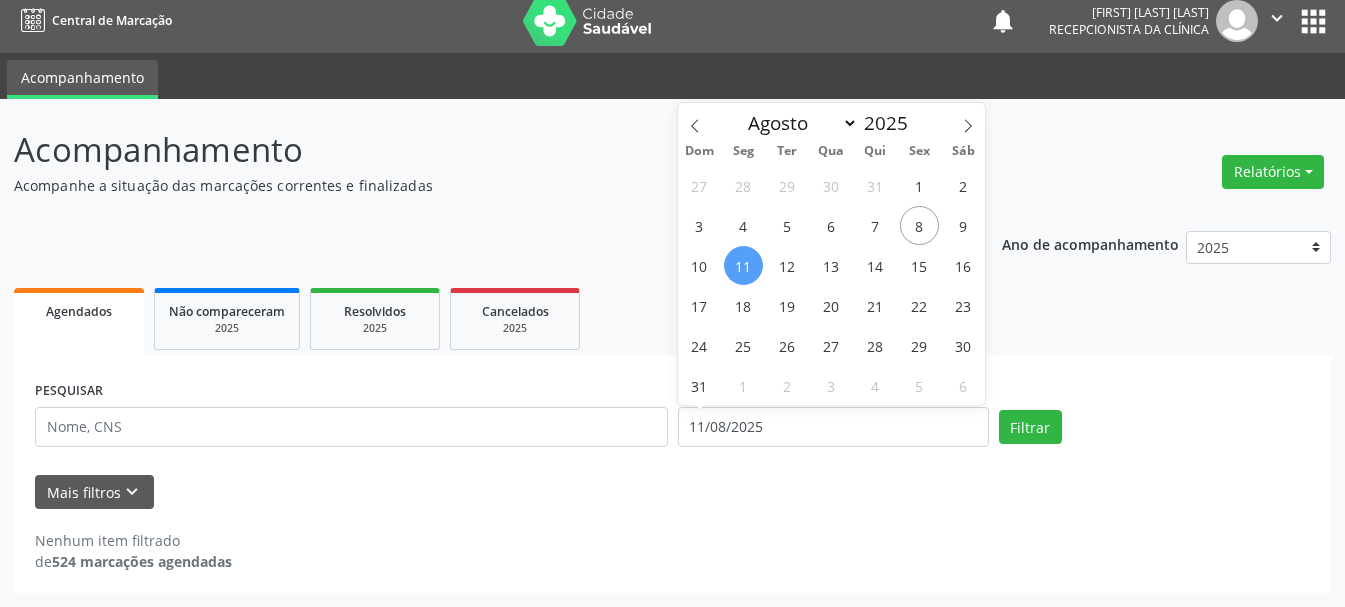 click on "11" at bounding box center [743, 265] 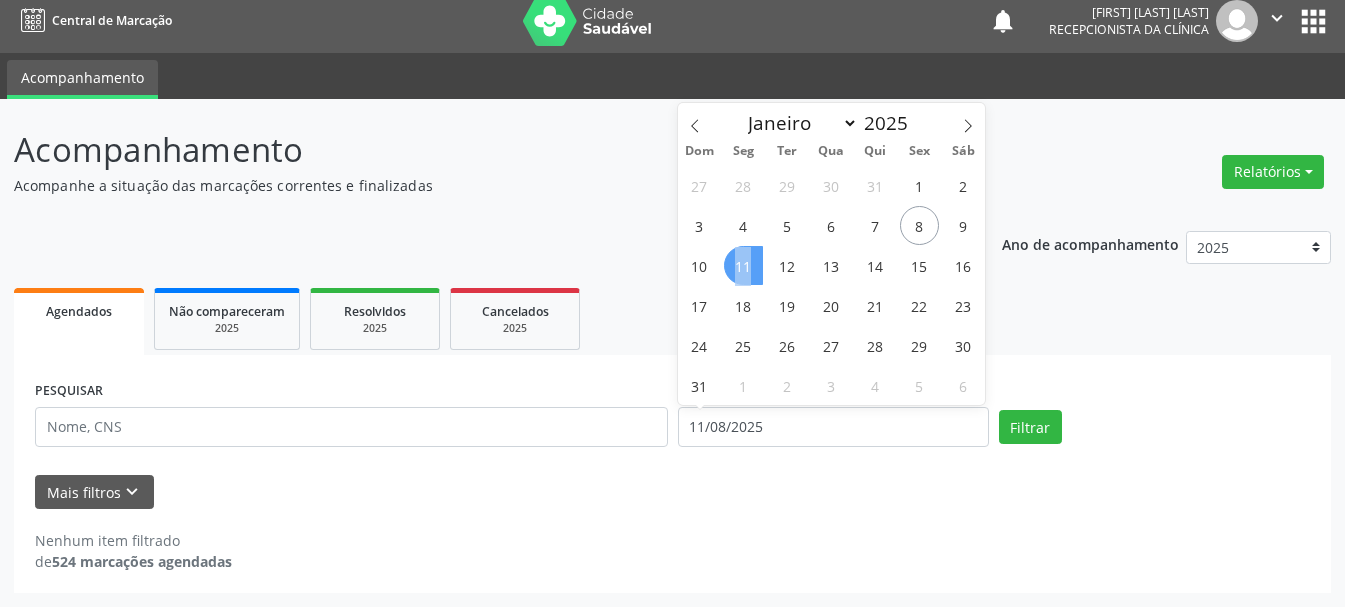 click on "11" at bounding box center [743, 265] 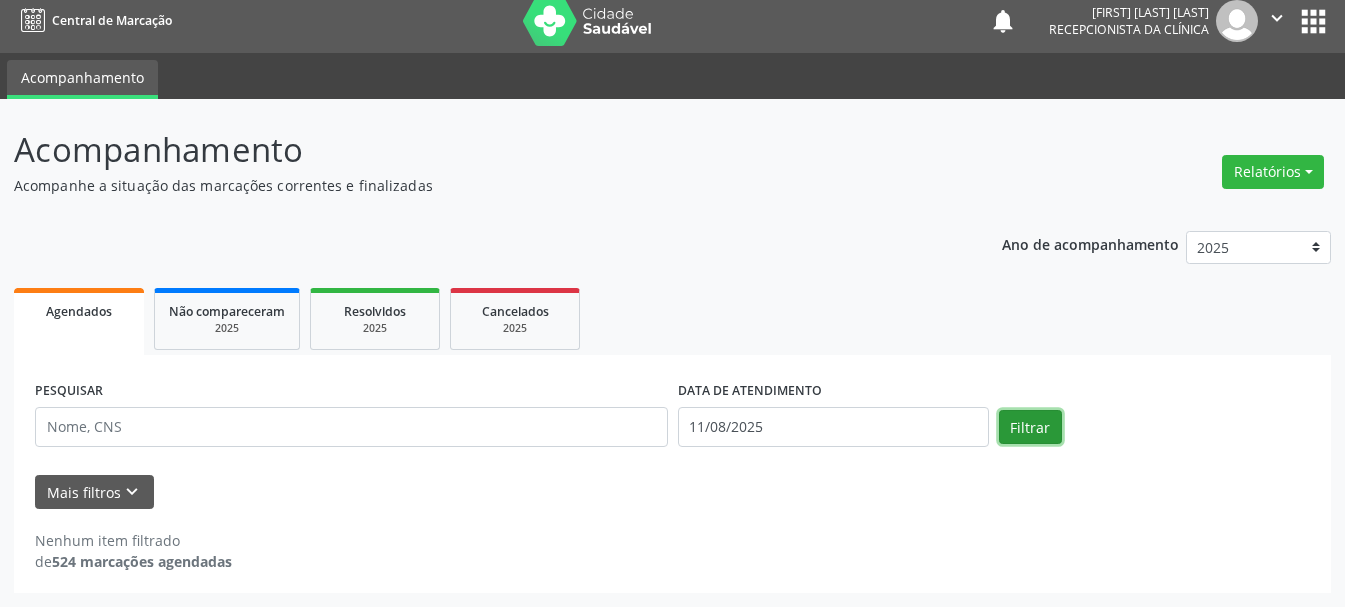 click on "Filtrar" at bounding box center (1030, 427) 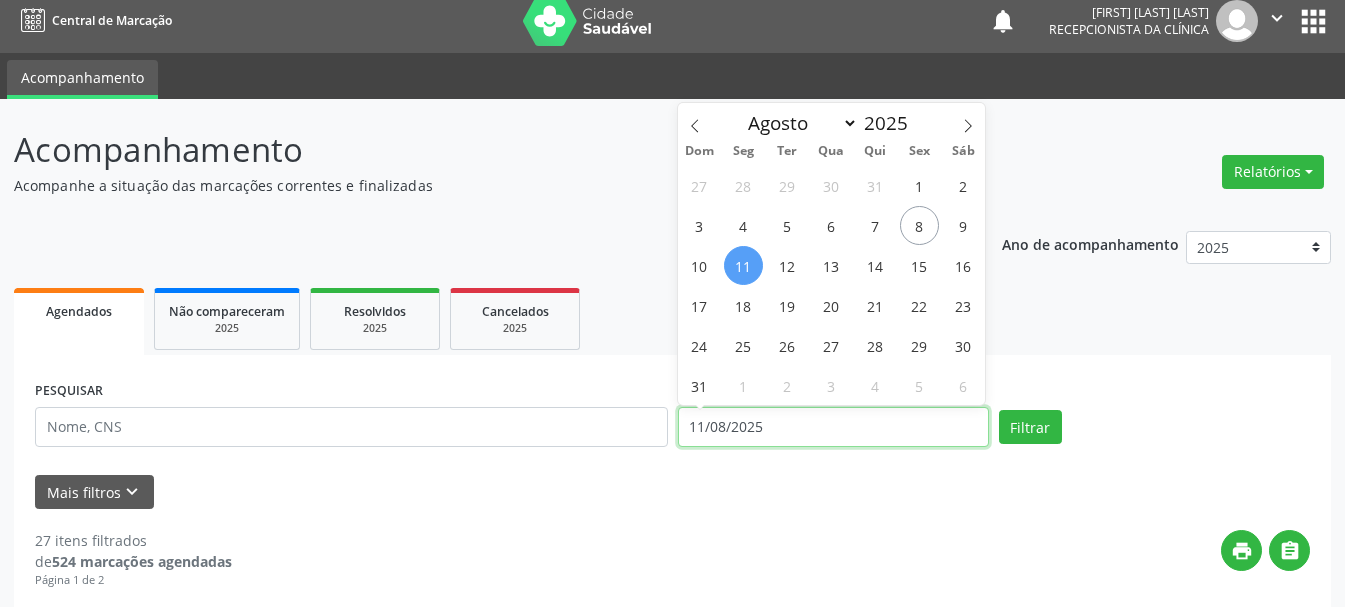 click on "11/08/2025" at bounding box center [833, 427] 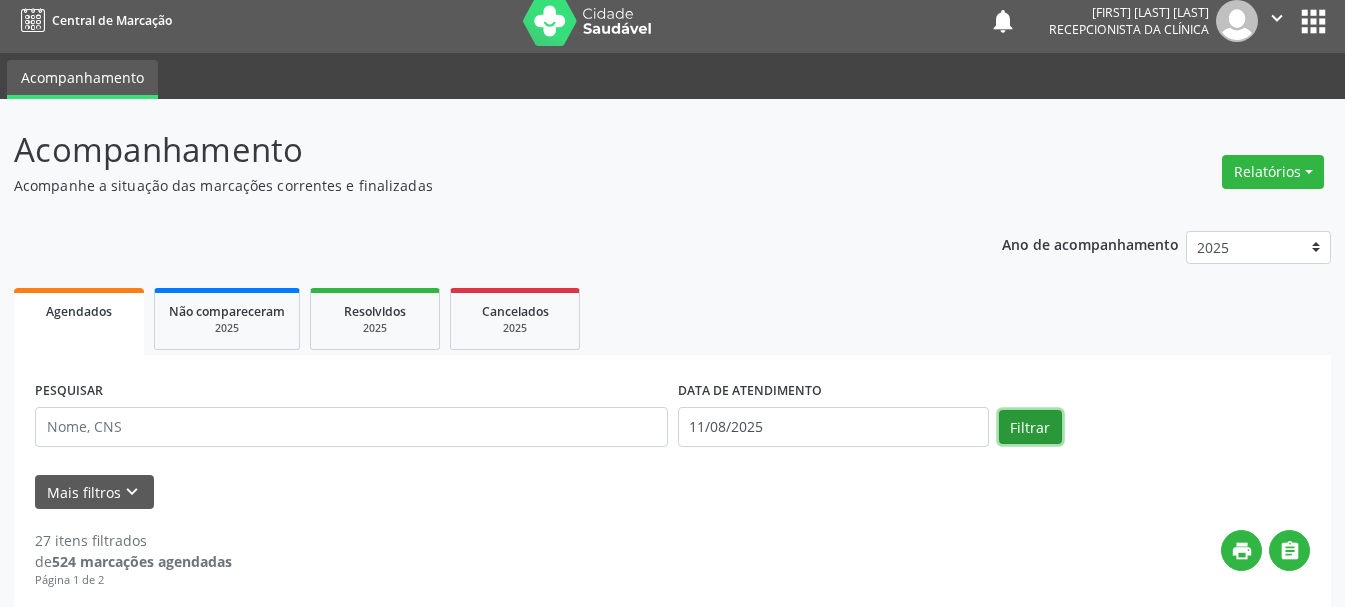 click on "Filtrar" at bounding box center [1030, 427] 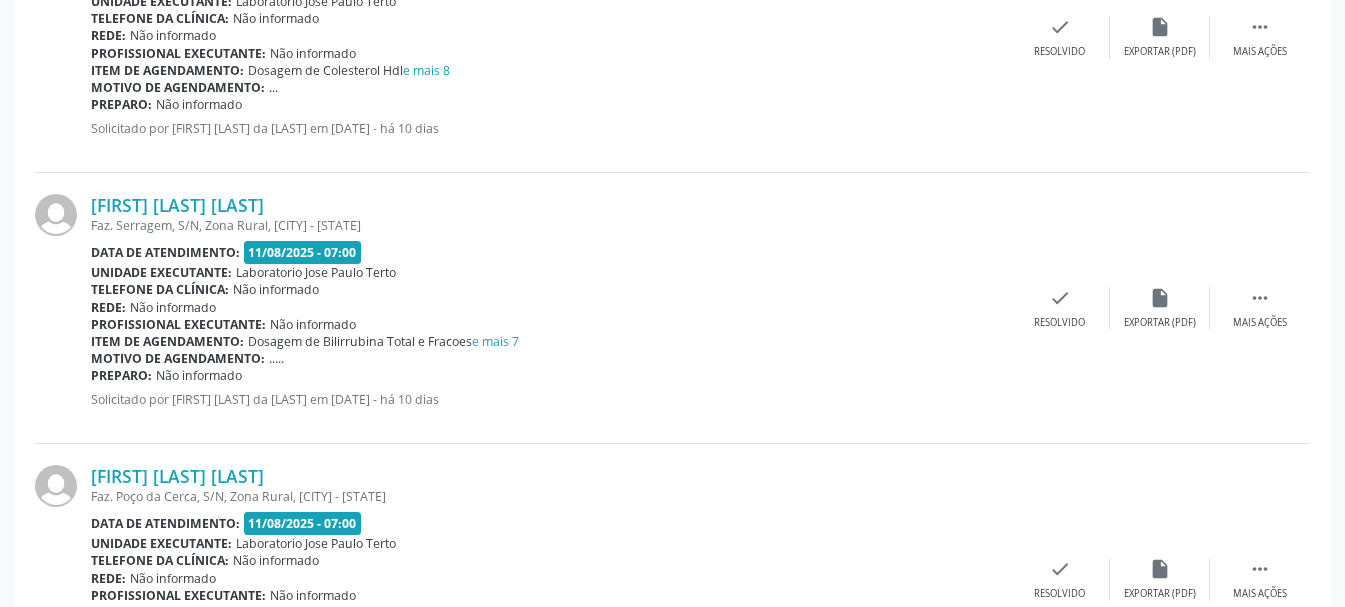 scroll, scrollTop: 4151, scrollLeft: 0, axis: vertical 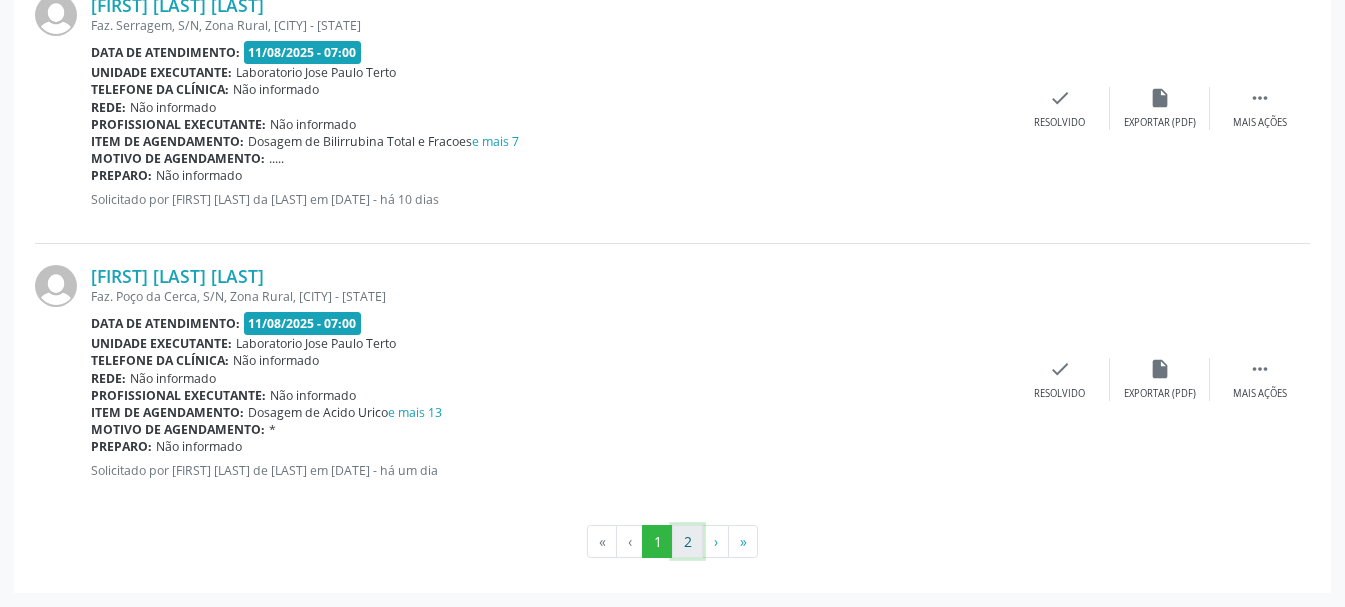 click on "2" at bounding box center (687, 542) 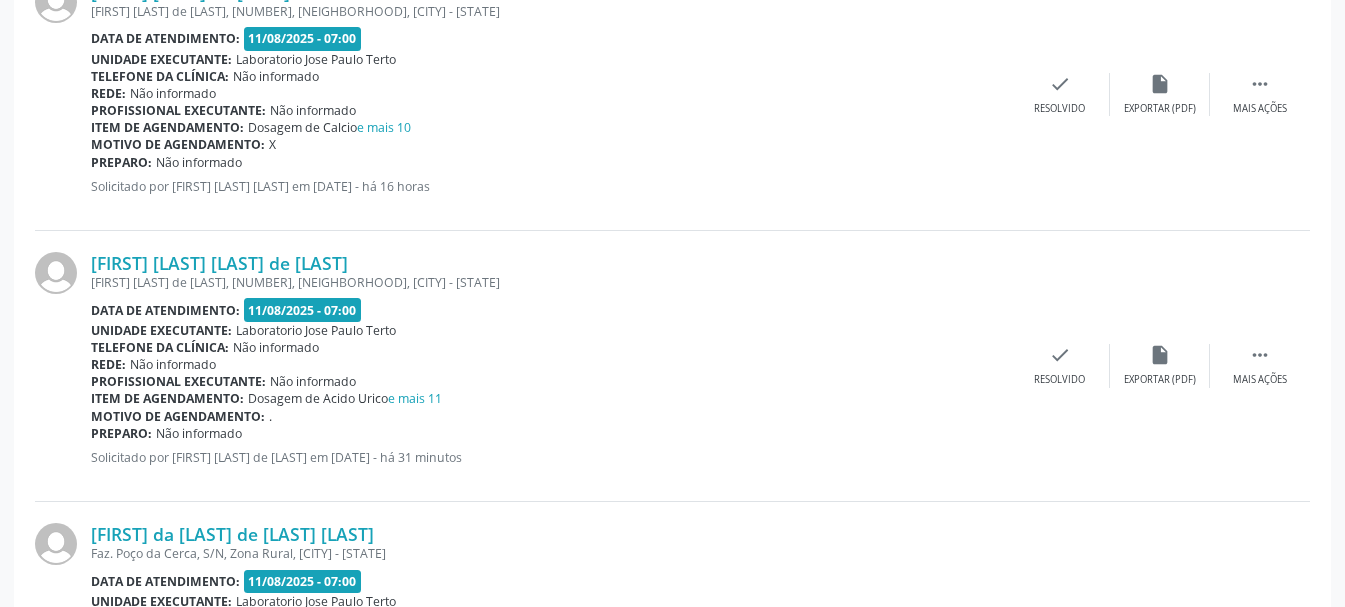 scroll, scrollTop: 2638, scrollLeft: 0, axis: vertical 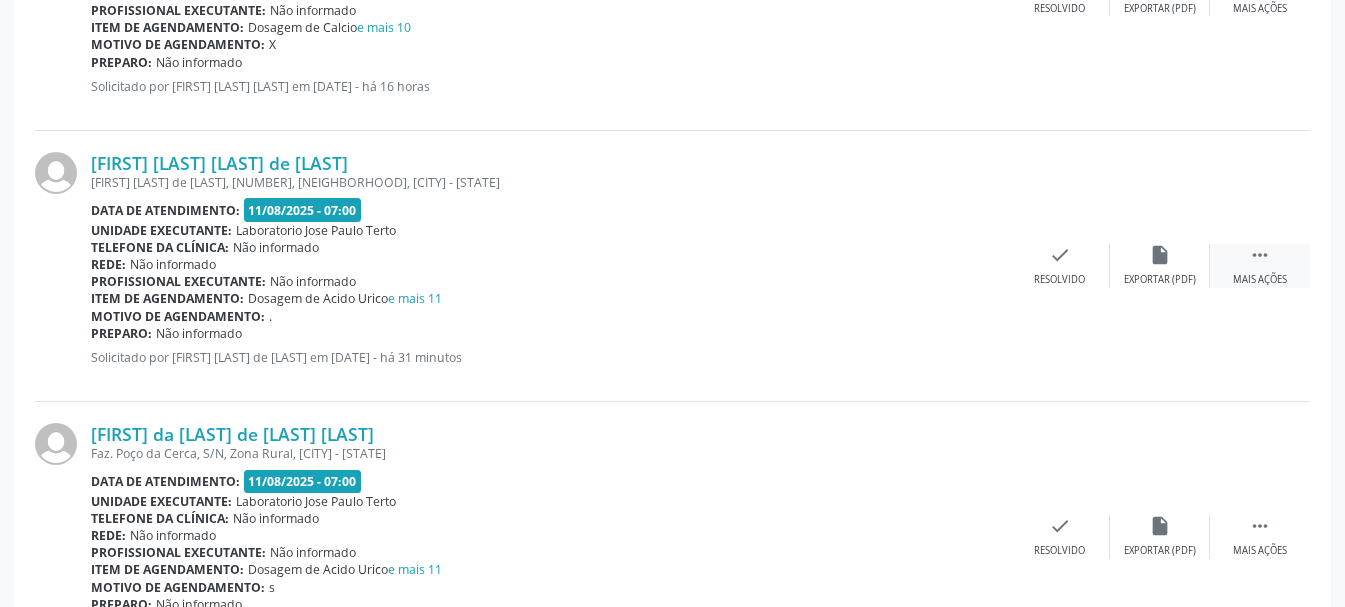 click on "
Mais ações" at bounding box center [1260, 265] 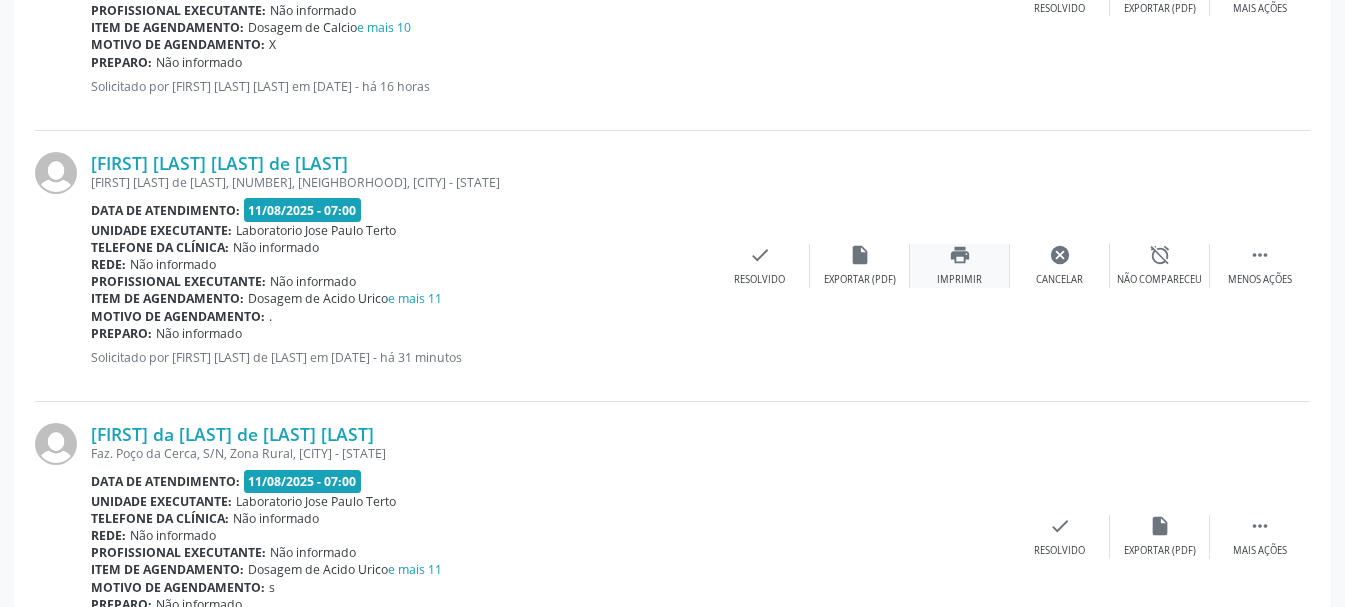 click on "print
Imprimir" at bounding box center [960, 265] 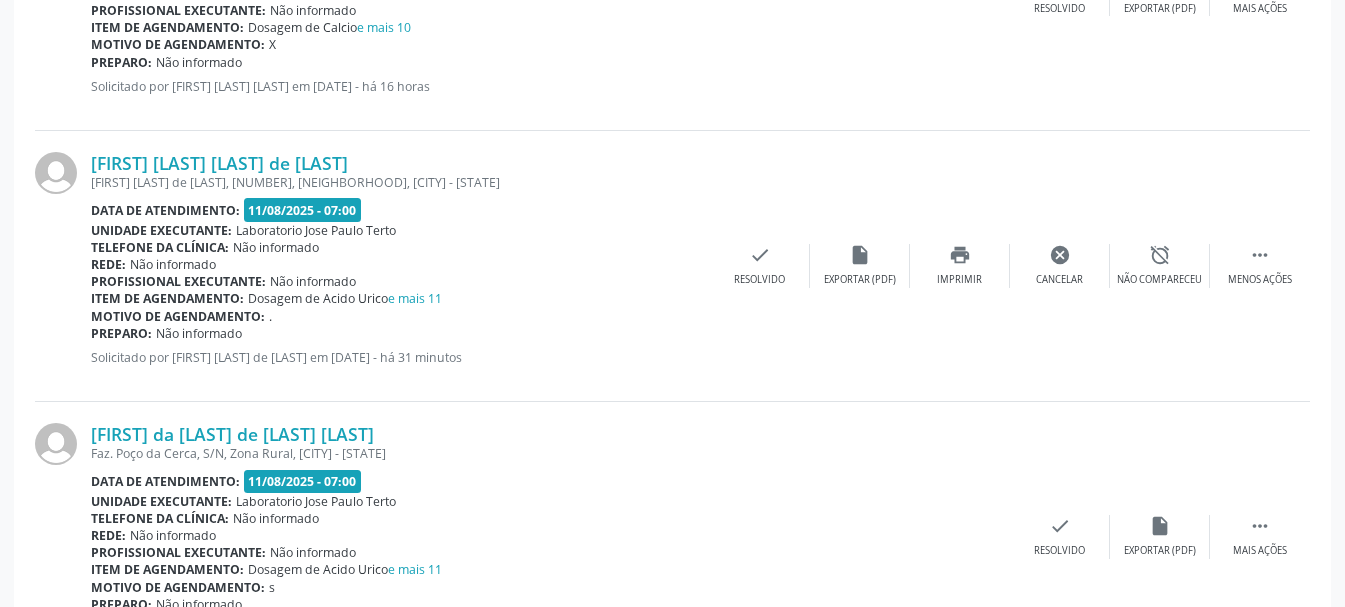 scroll, scrollTop: 2738, scrollLeft: 0, axis: vertical 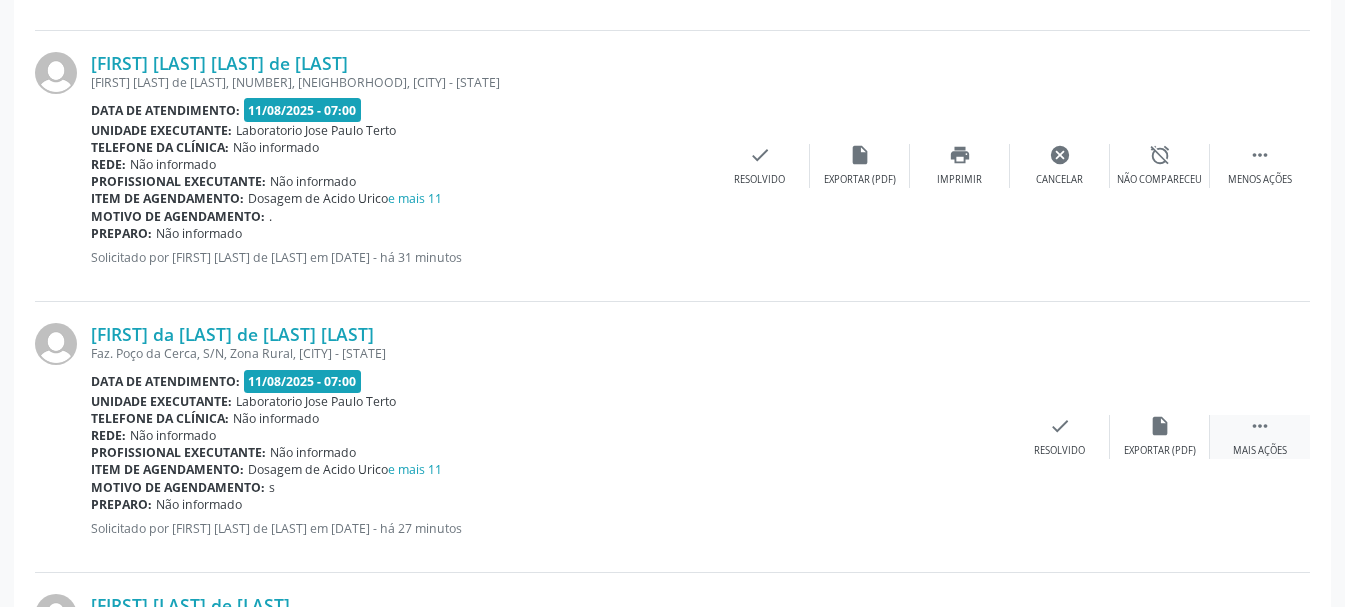 click on "
Mais ações" at bounding box center [1260, 436] 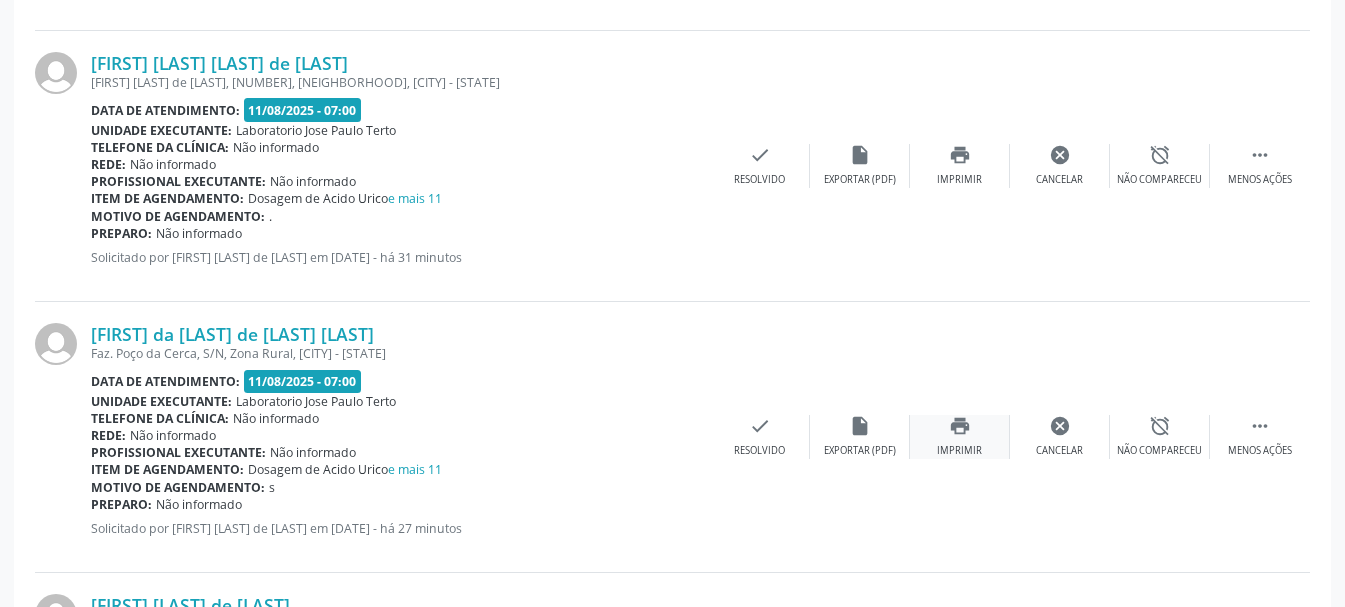 click on "print
Imprimir" at bounding box center (960, 436) 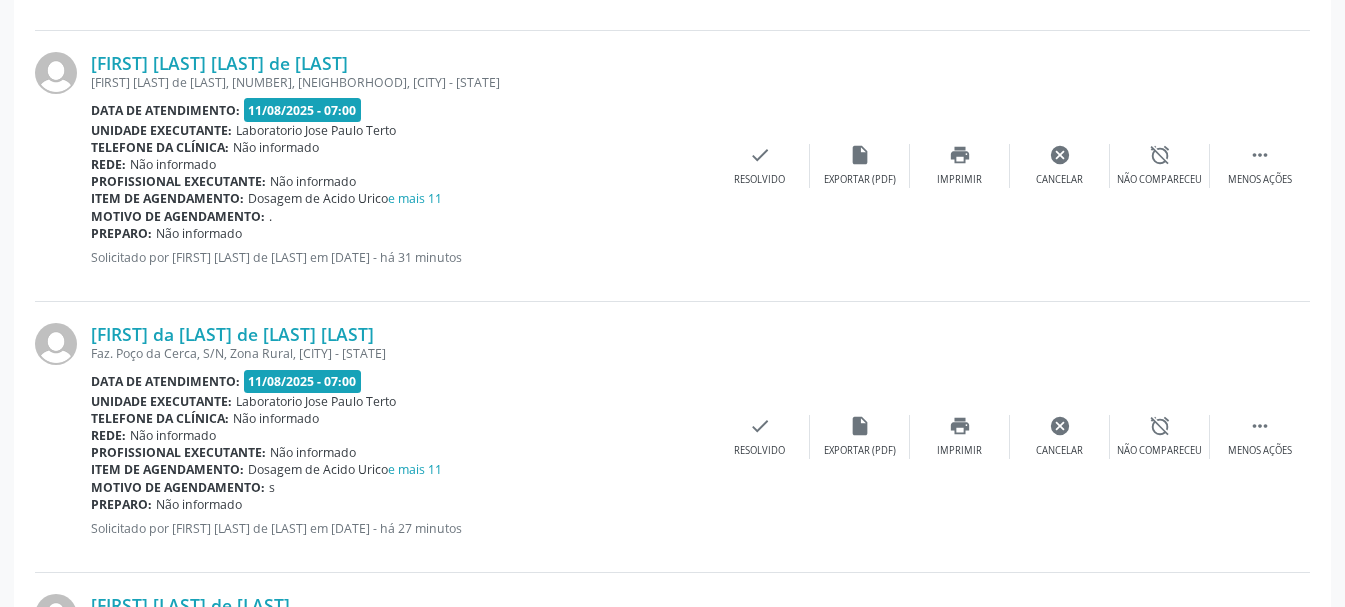 scroll, scrollTop: 2938, scrollLeft: 0, axis: vertical 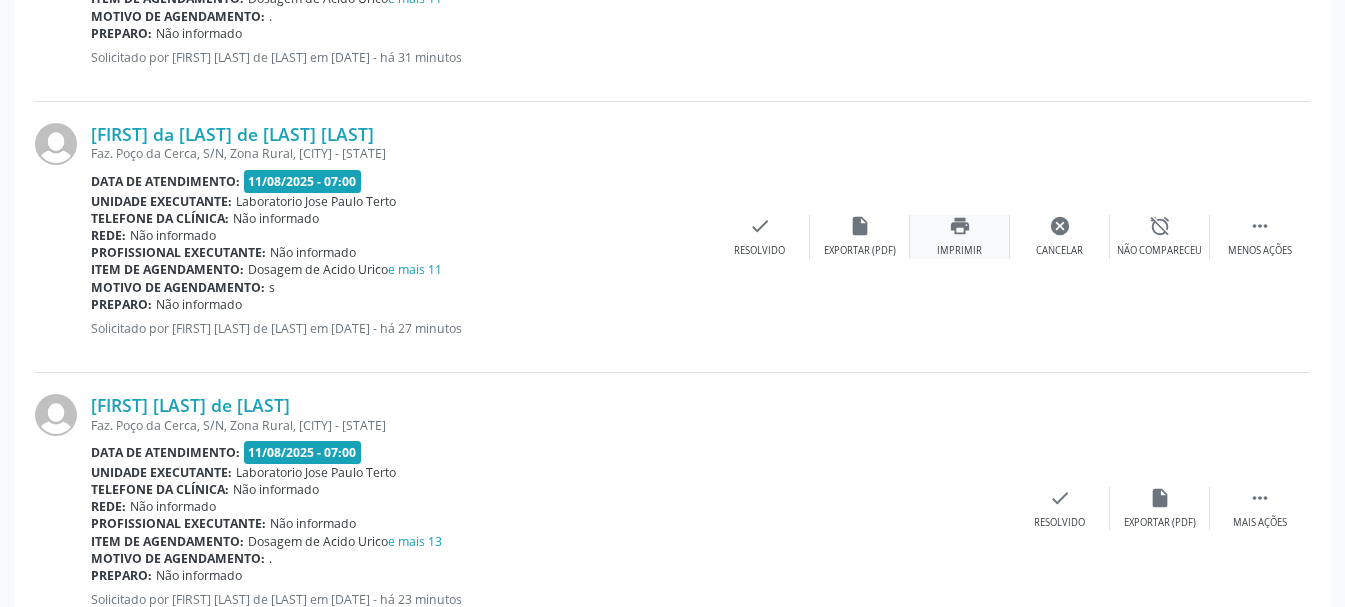 click on "print
Imprimir" at bounding box center (960, 236) 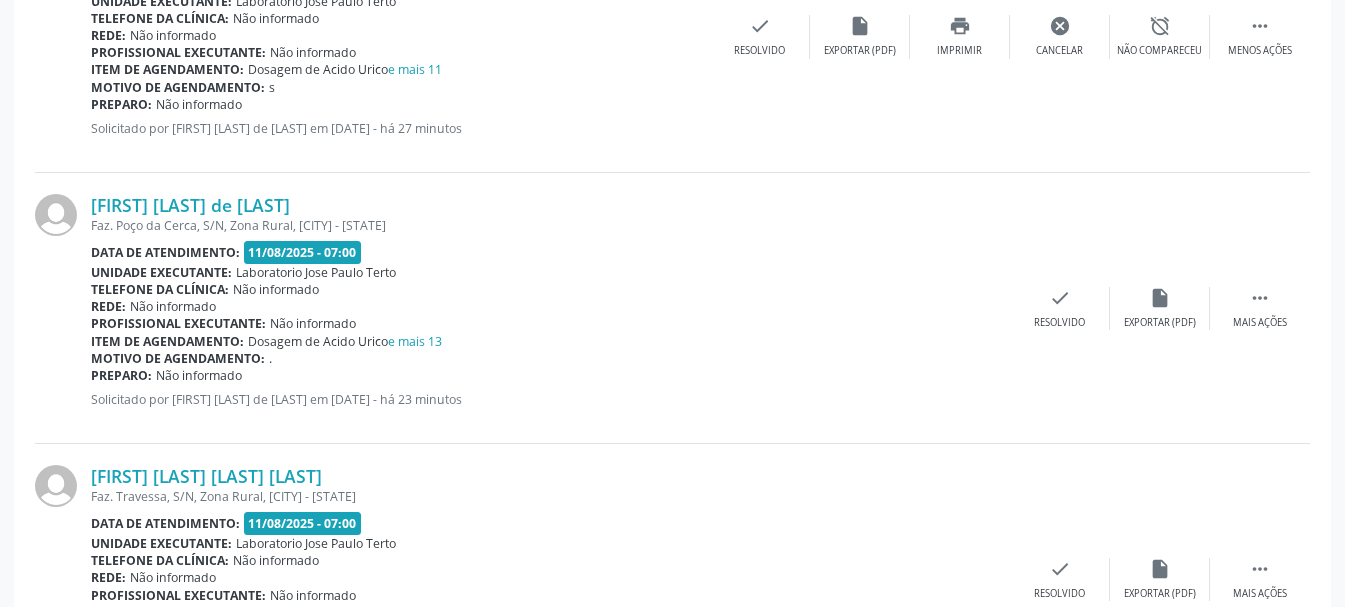 scroll, scrollTop: 3238, scrollLeft: 0, axis: vertical 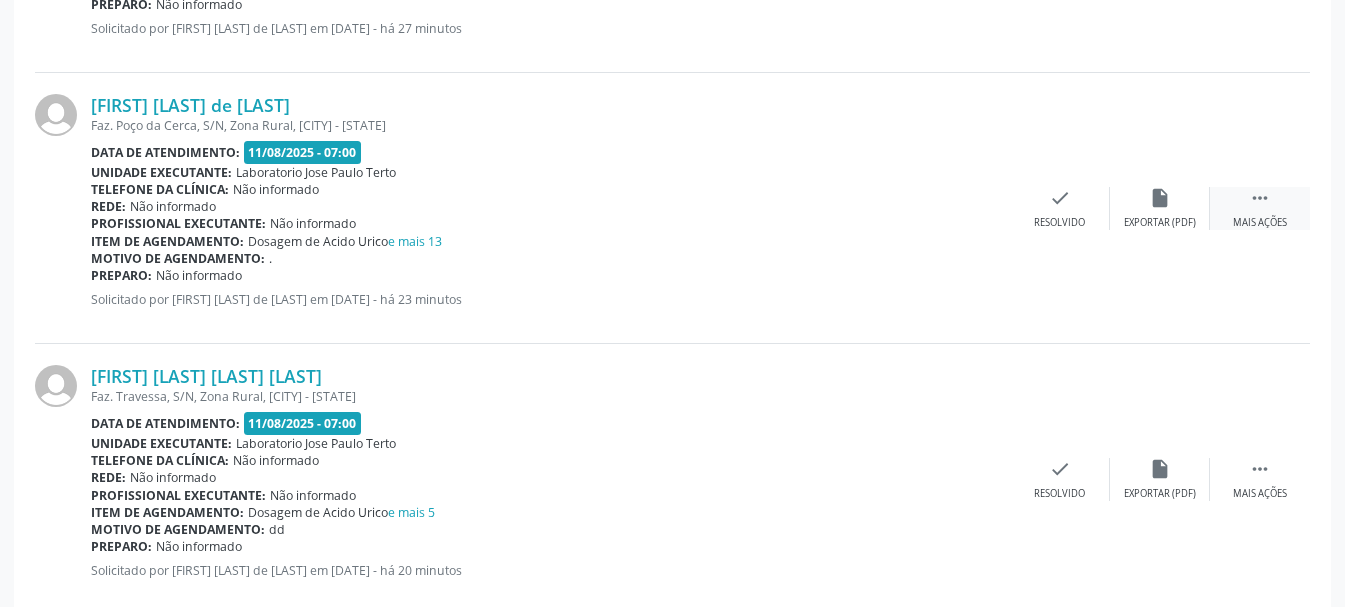 click on "Mais ações" at bounding box center [1260, 223] 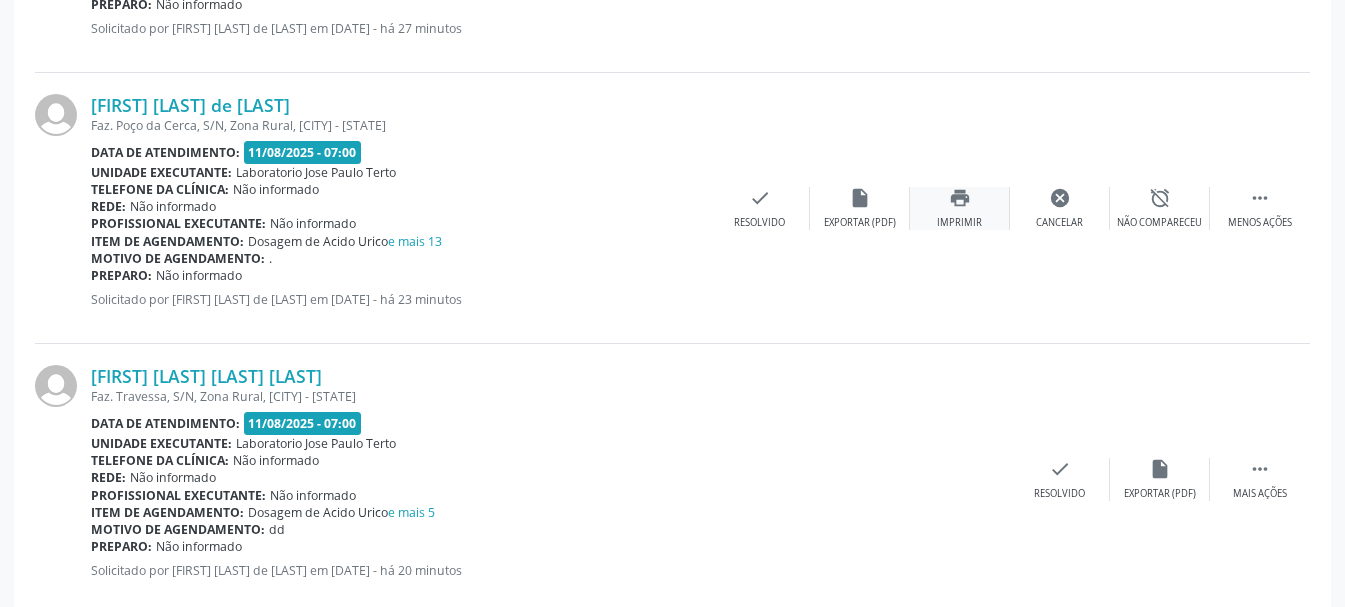 click on "print" at bounding box center [960, 198] 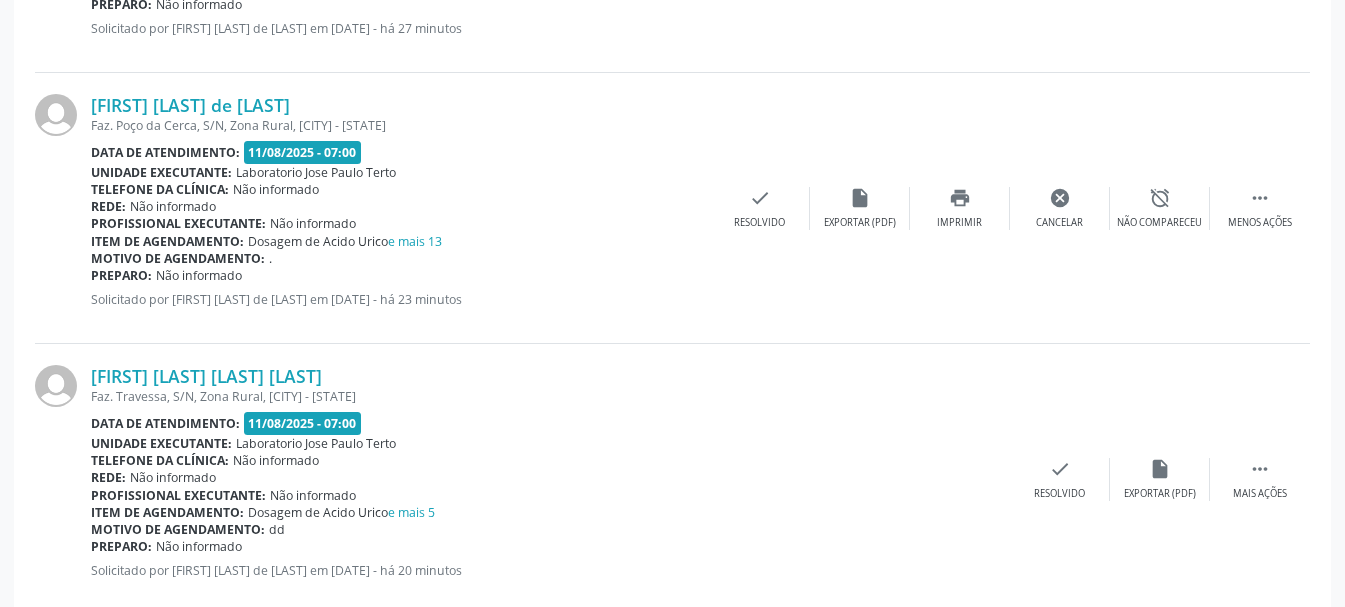scroll, scrollTop: 3338, scrollLeft: 0, axis: vertical 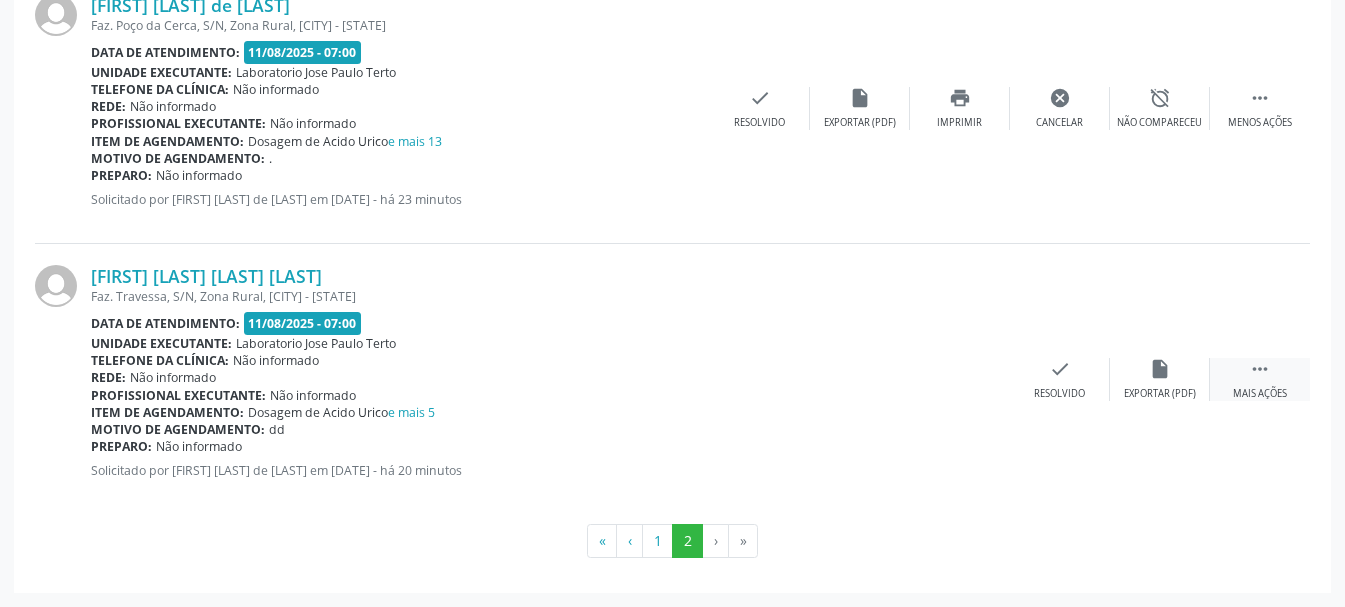 click on "" at bounding box center [1260, 369] 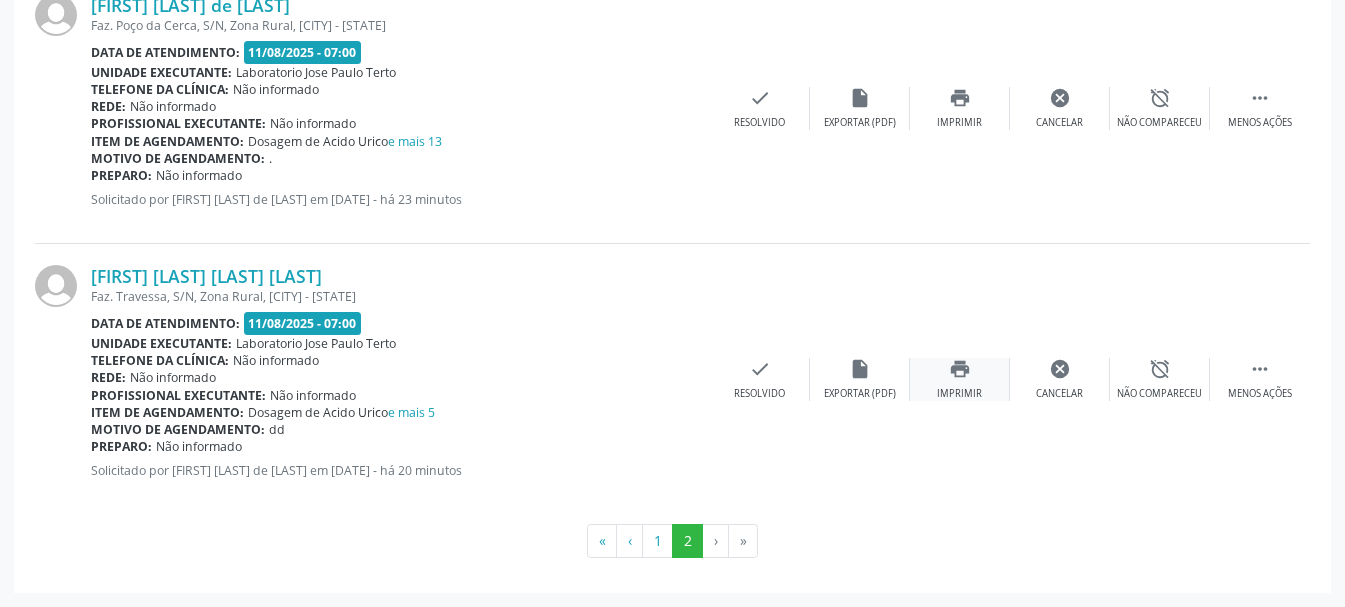 click on "print" at bounding box center [960, 369] 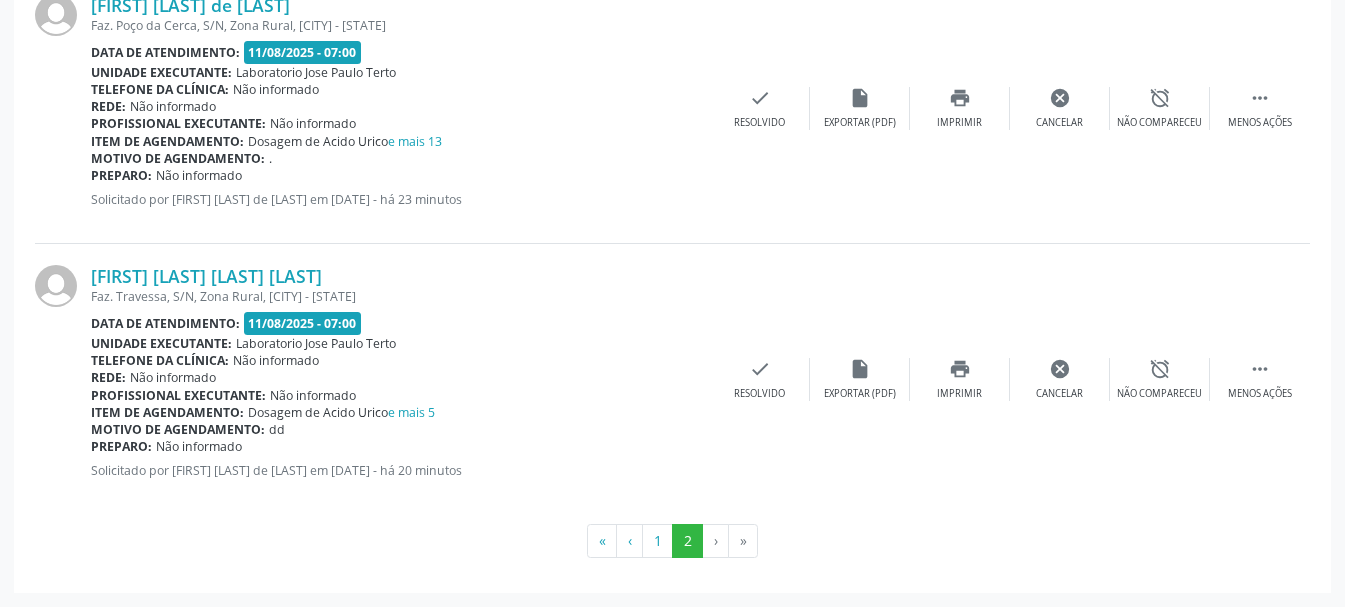 click on "›" at bounding box center (716, 541) 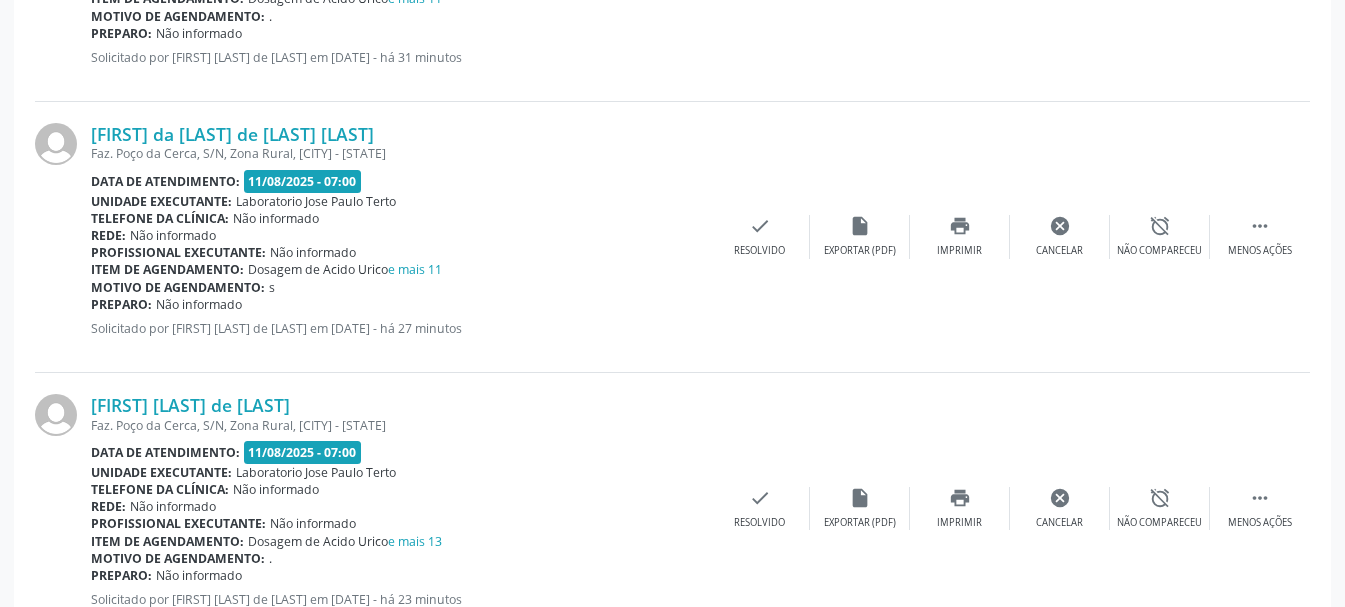 scroll, scrollTop: 0, scrollLeft: 0, axis: both 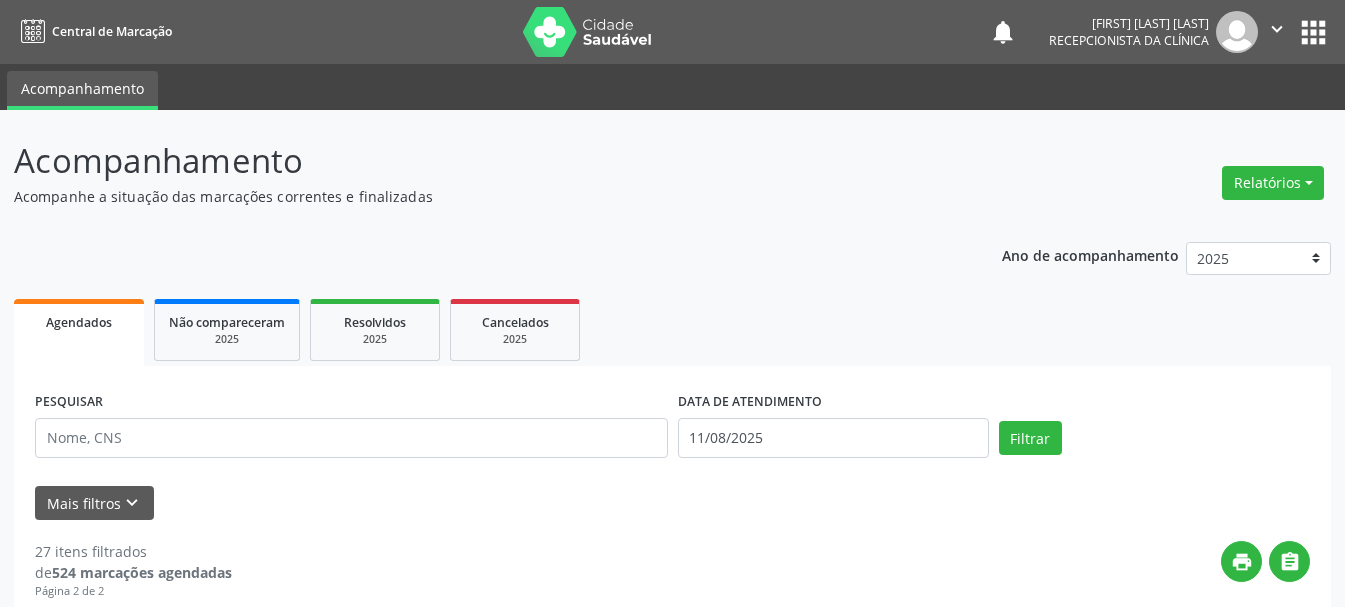 click on "" at bounding box center (1277, 29) 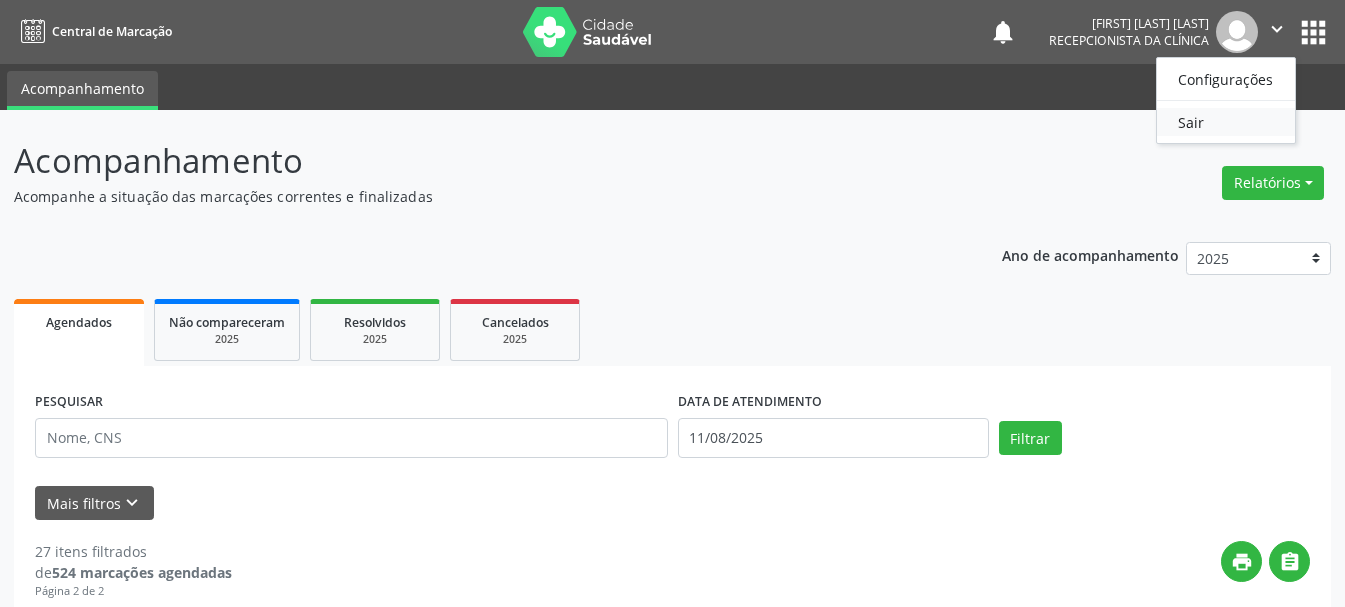 click on "Sair" at bounding box center (1226, 122) 